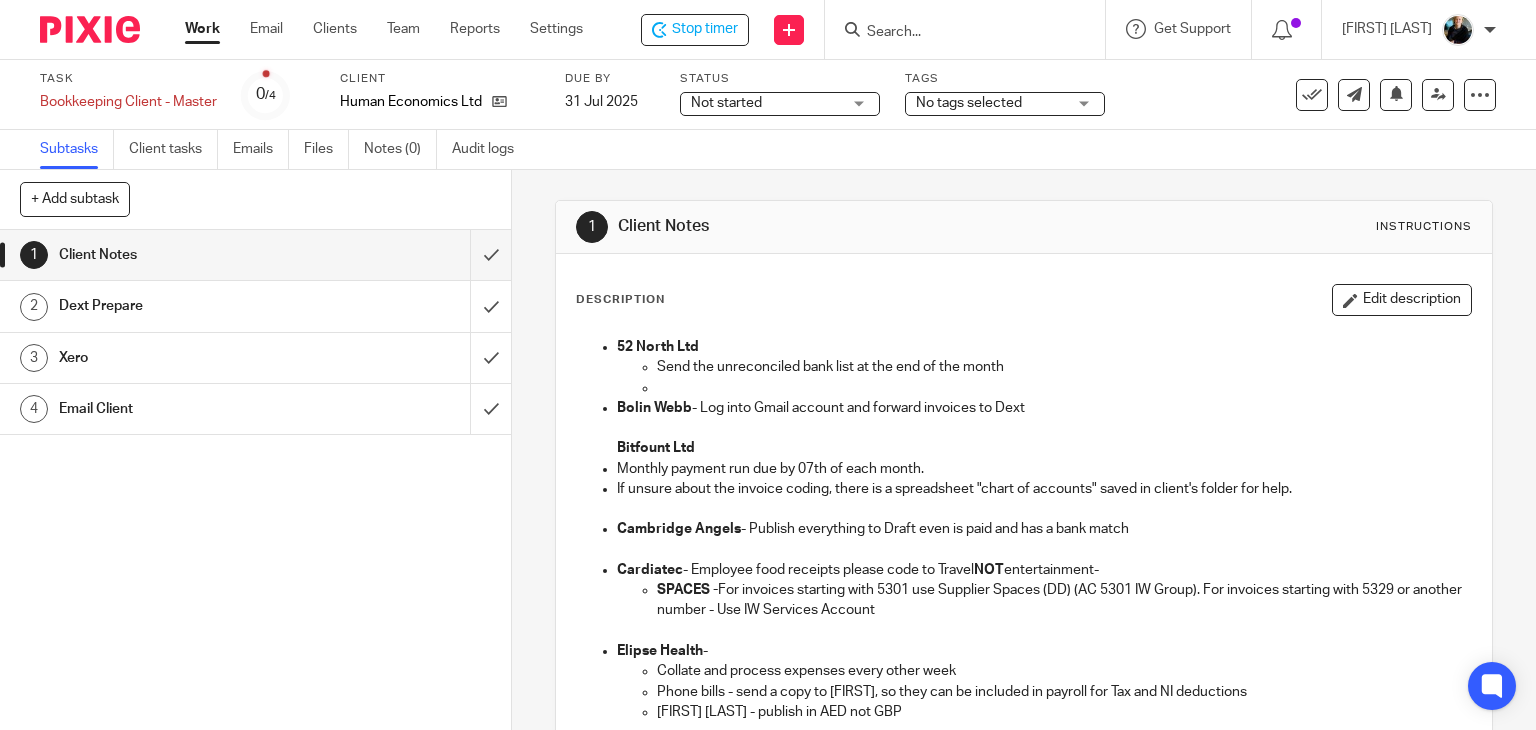 scroll, scrollTop: 0, scrollLeft: 0, axis: both 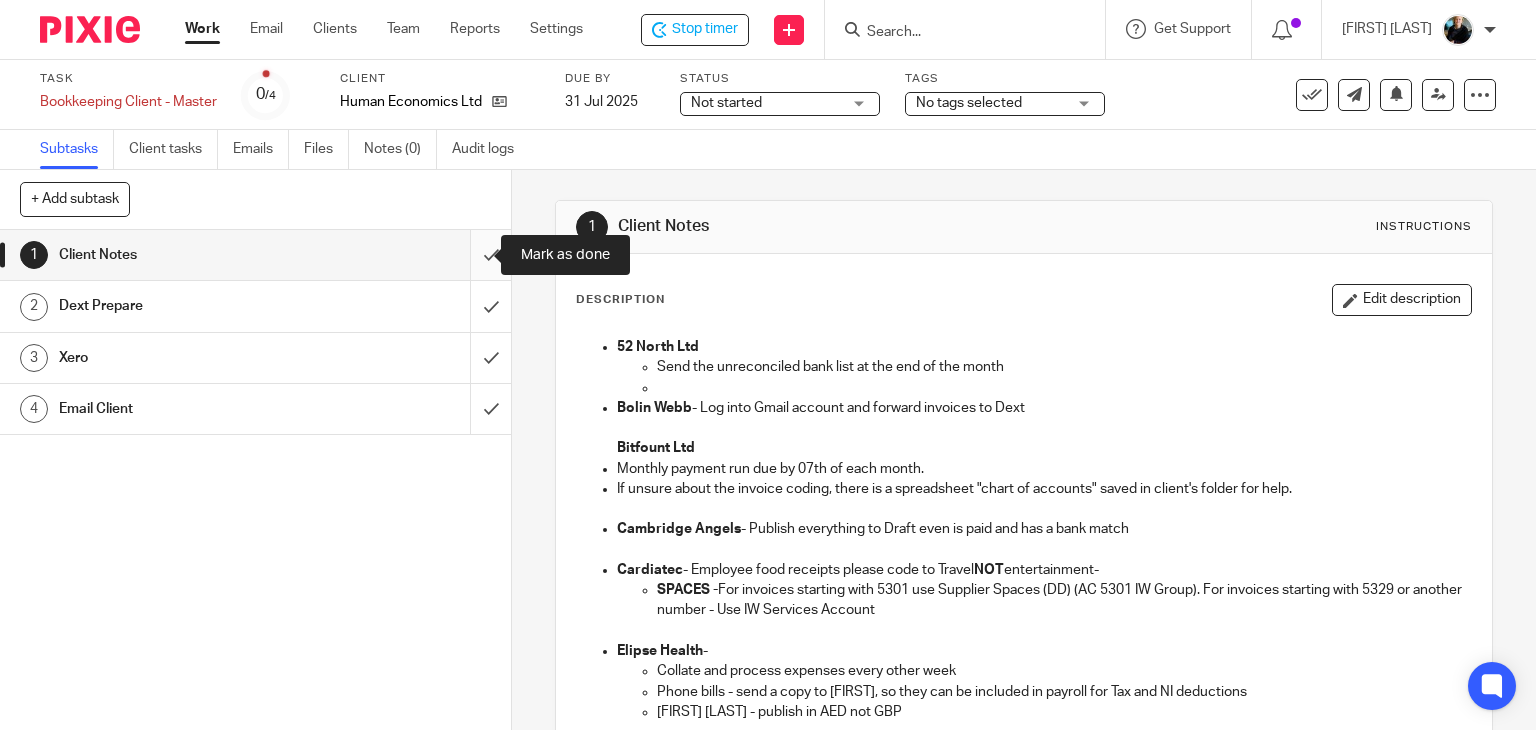 click at bounding box center (255, 255) 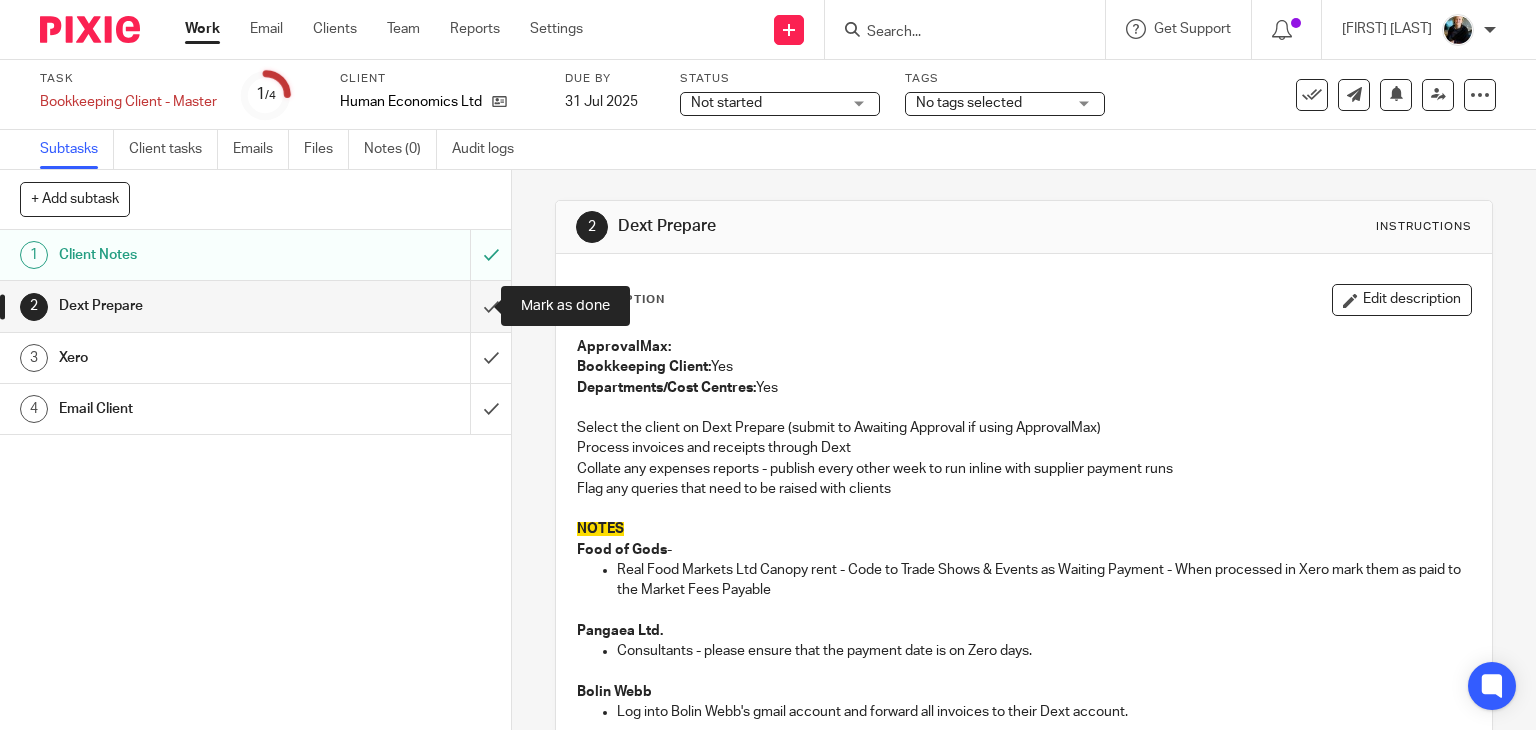 scroll, scrollTop: 0, scrollLeft: 0, axis: both 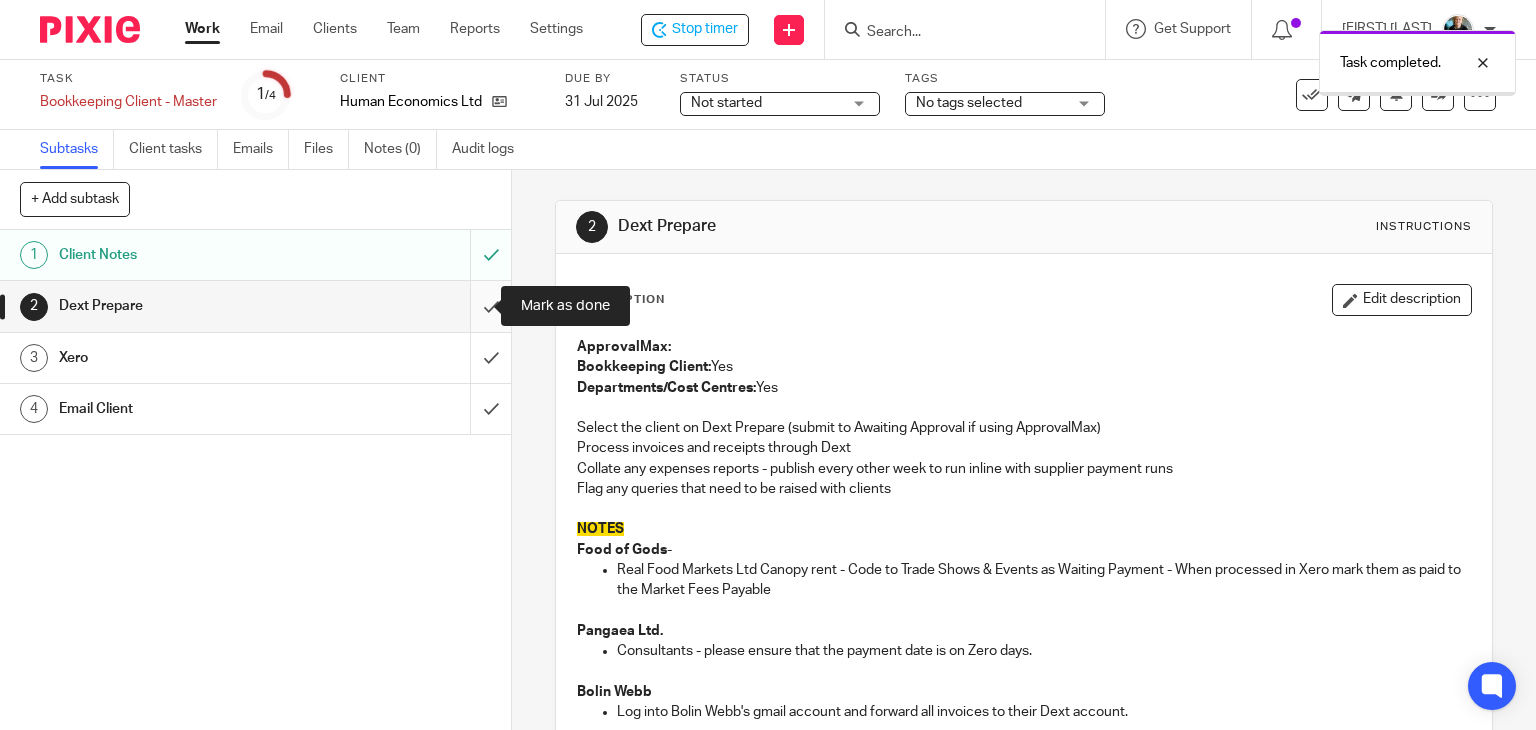 click at bounding box center (255, 306) 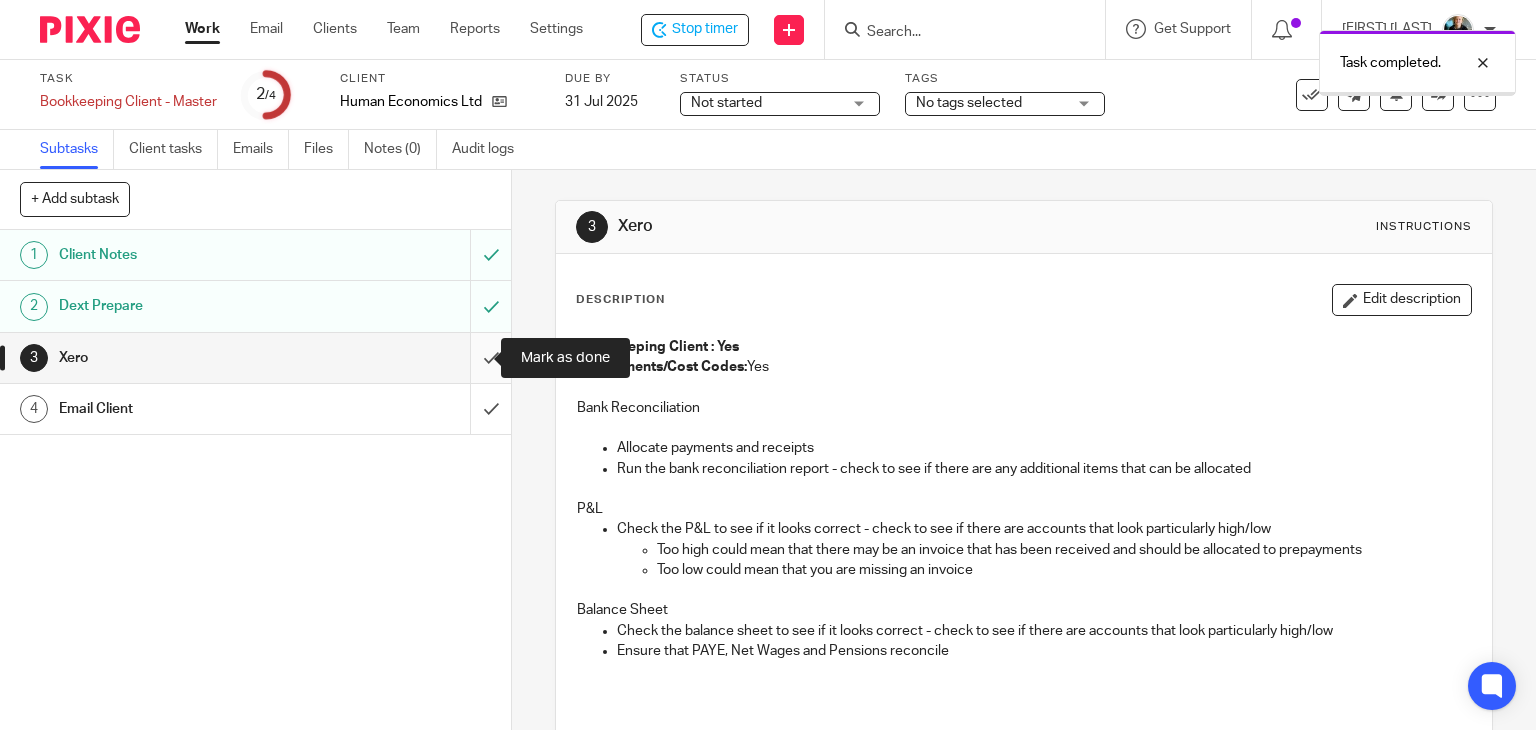 scroll, scrollTop: 0, scrollLeft: 0, axis: both 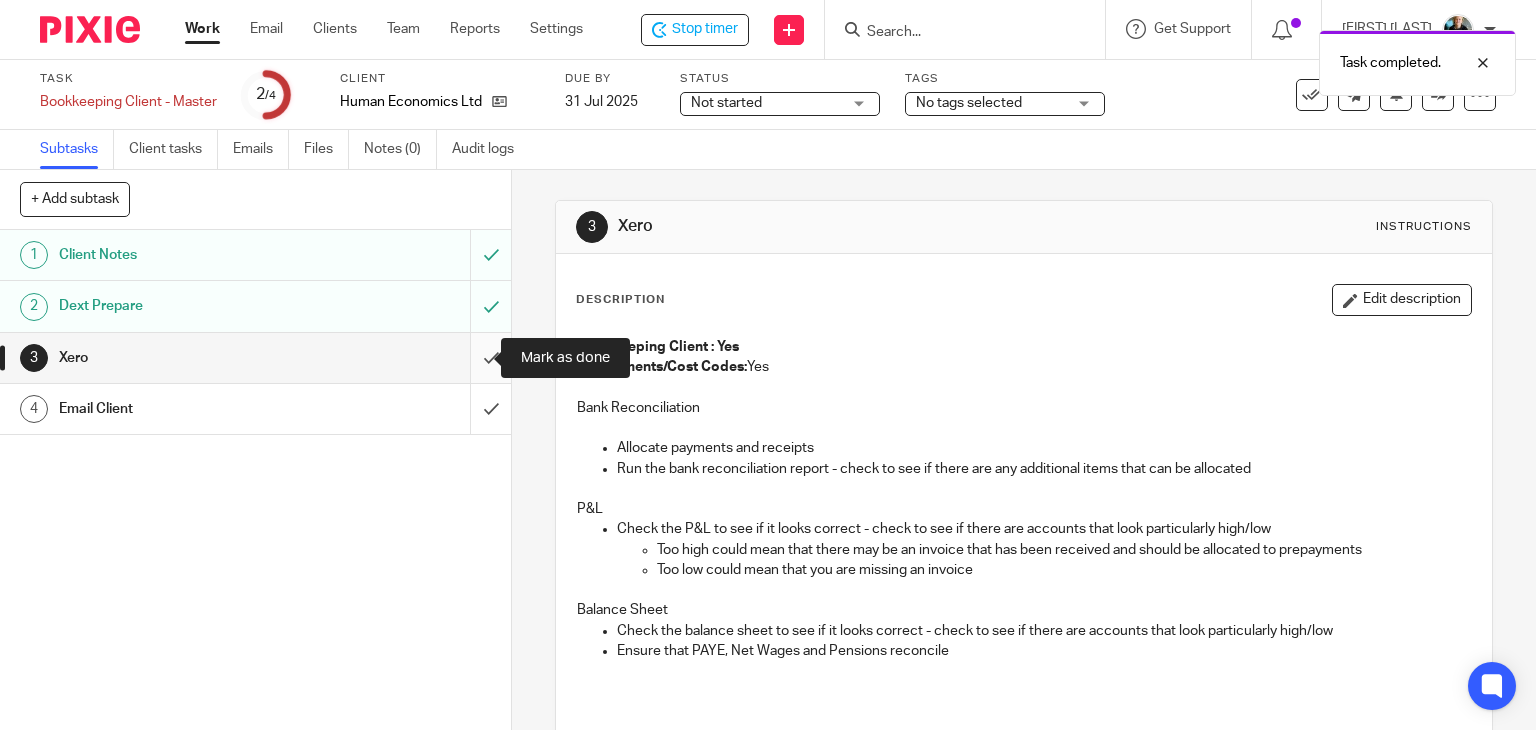 click at bounding box center [255, 358] 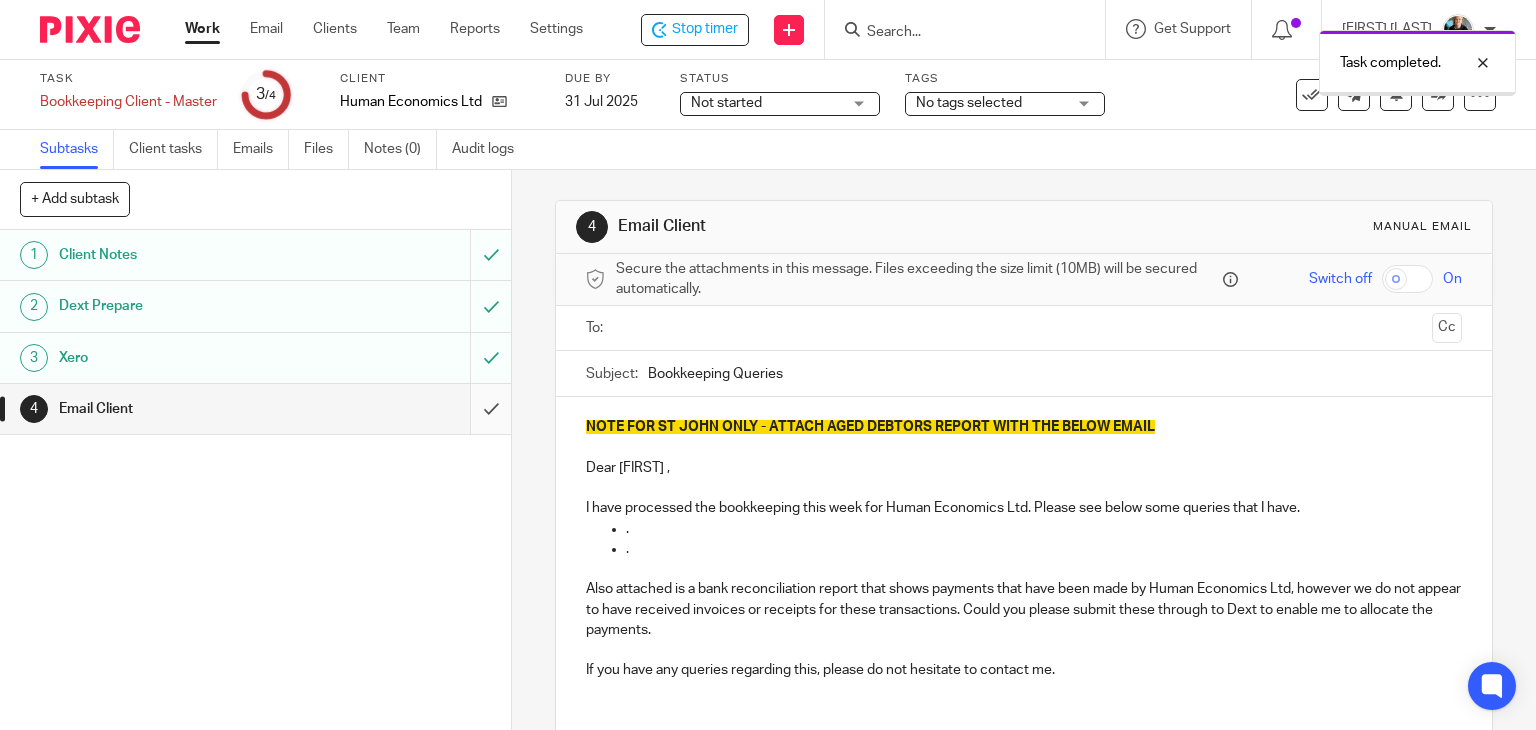 scroll, scrollTop: 0, scrollLeft: 0, axis: both 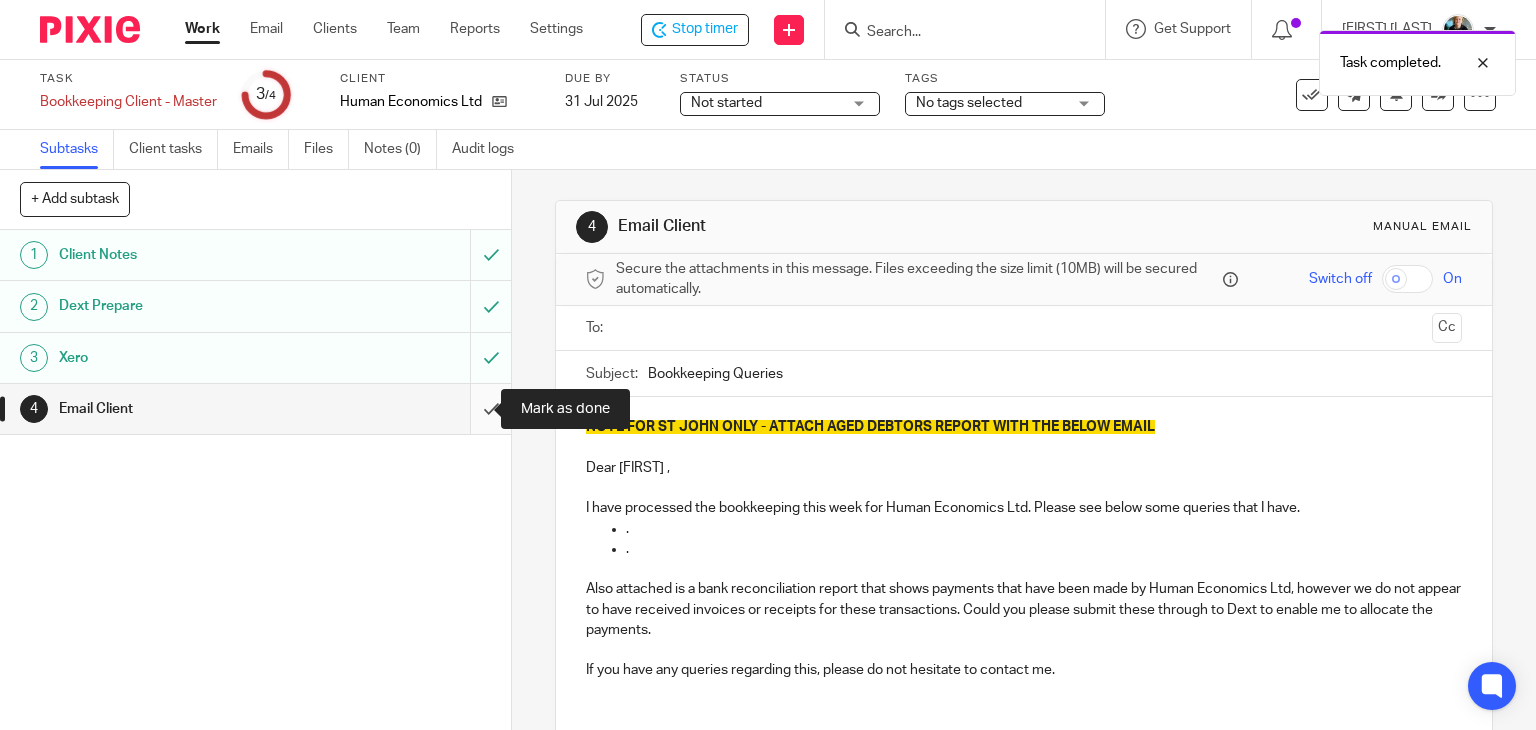 click at bounding box center (255, 409) 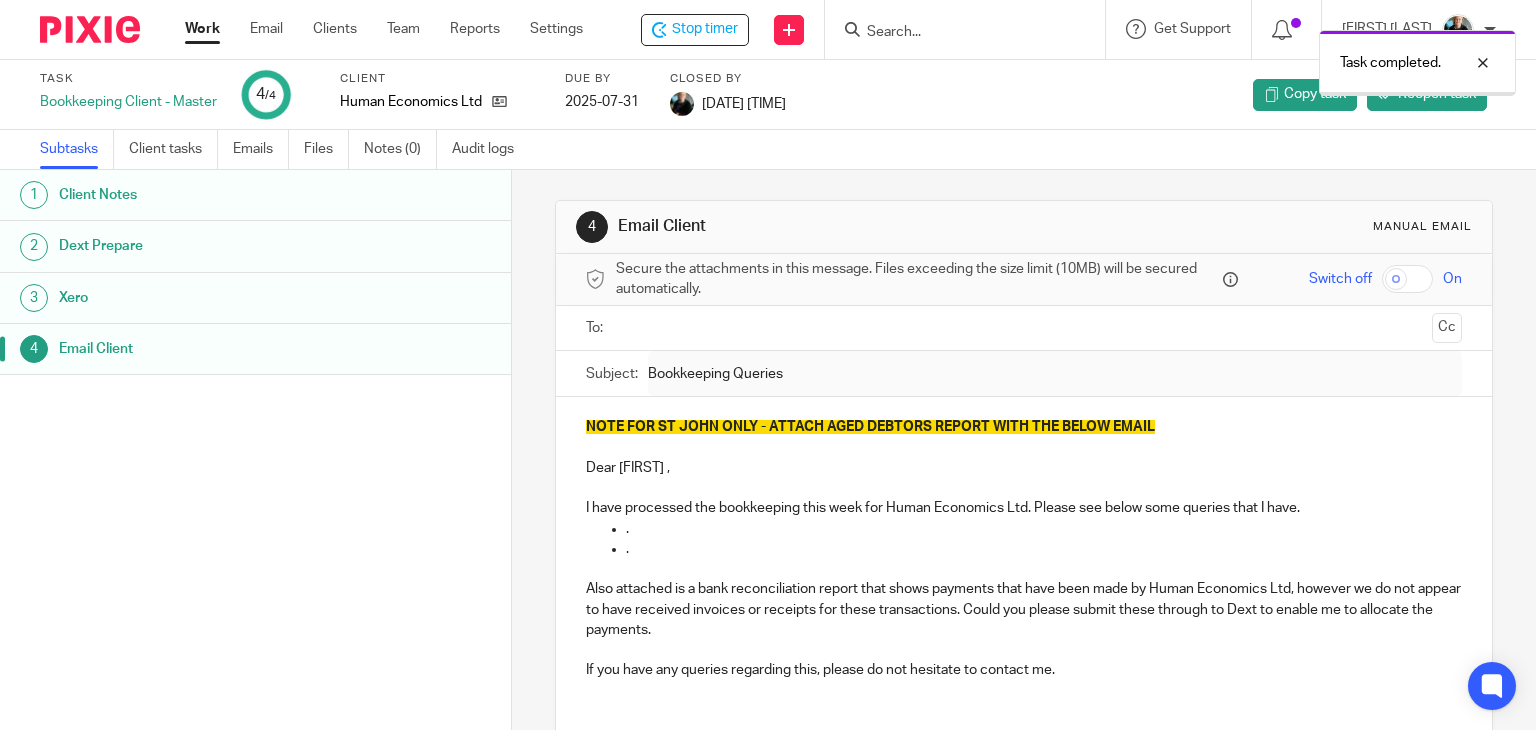 scroll, scrollTop: 0, scrollLeft: 0, axis: both 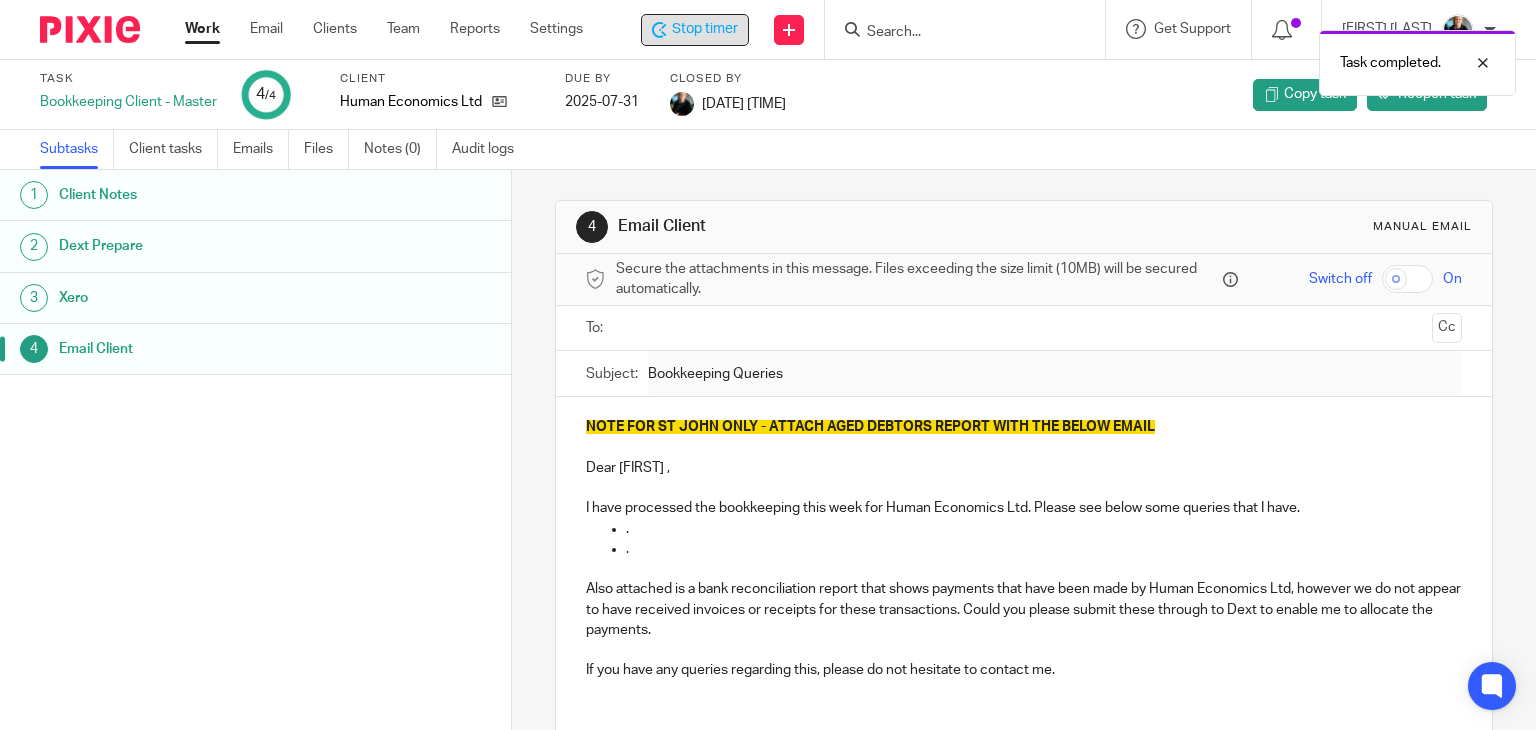 click on "Stop timer" at bounding box center [705, 29] 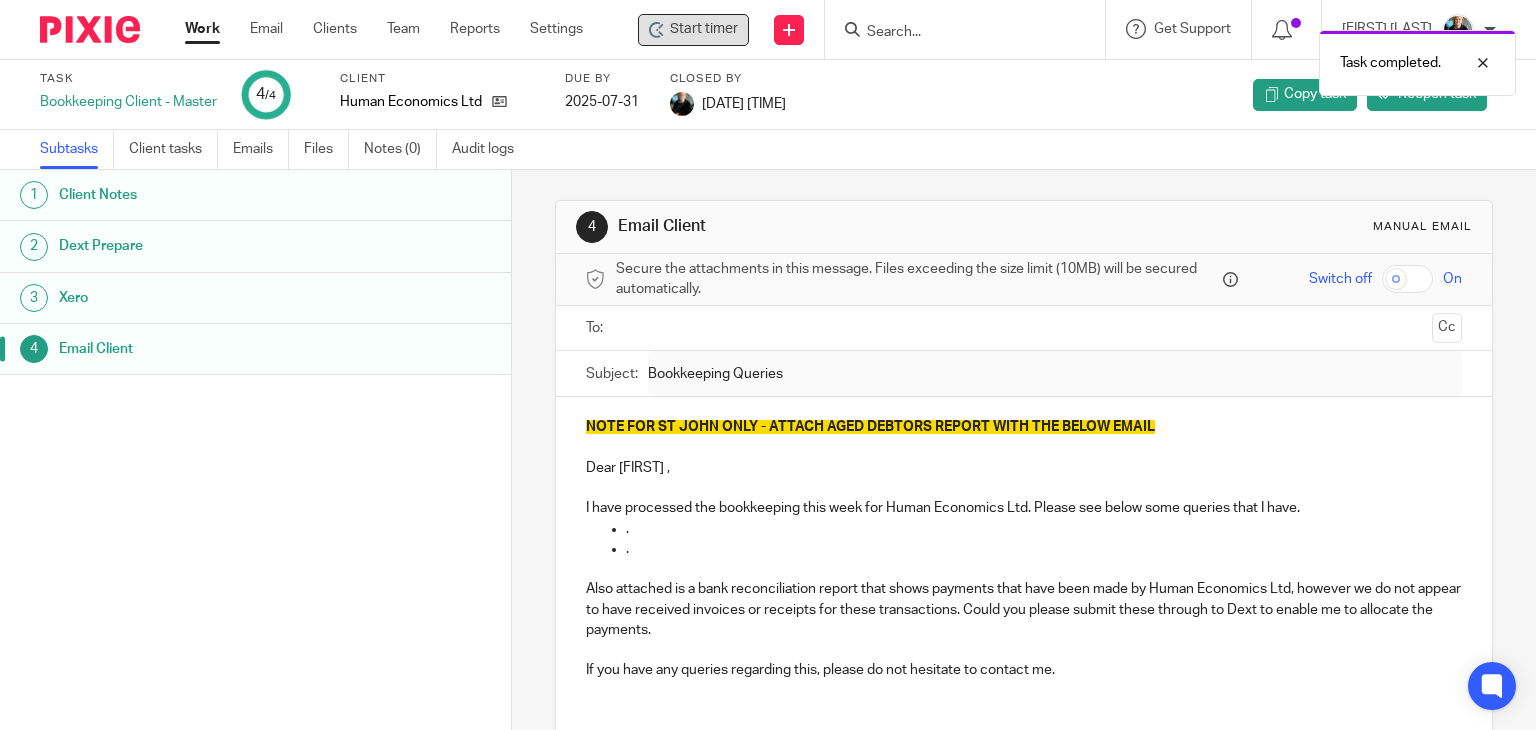 click at bounding box center (971, 29) 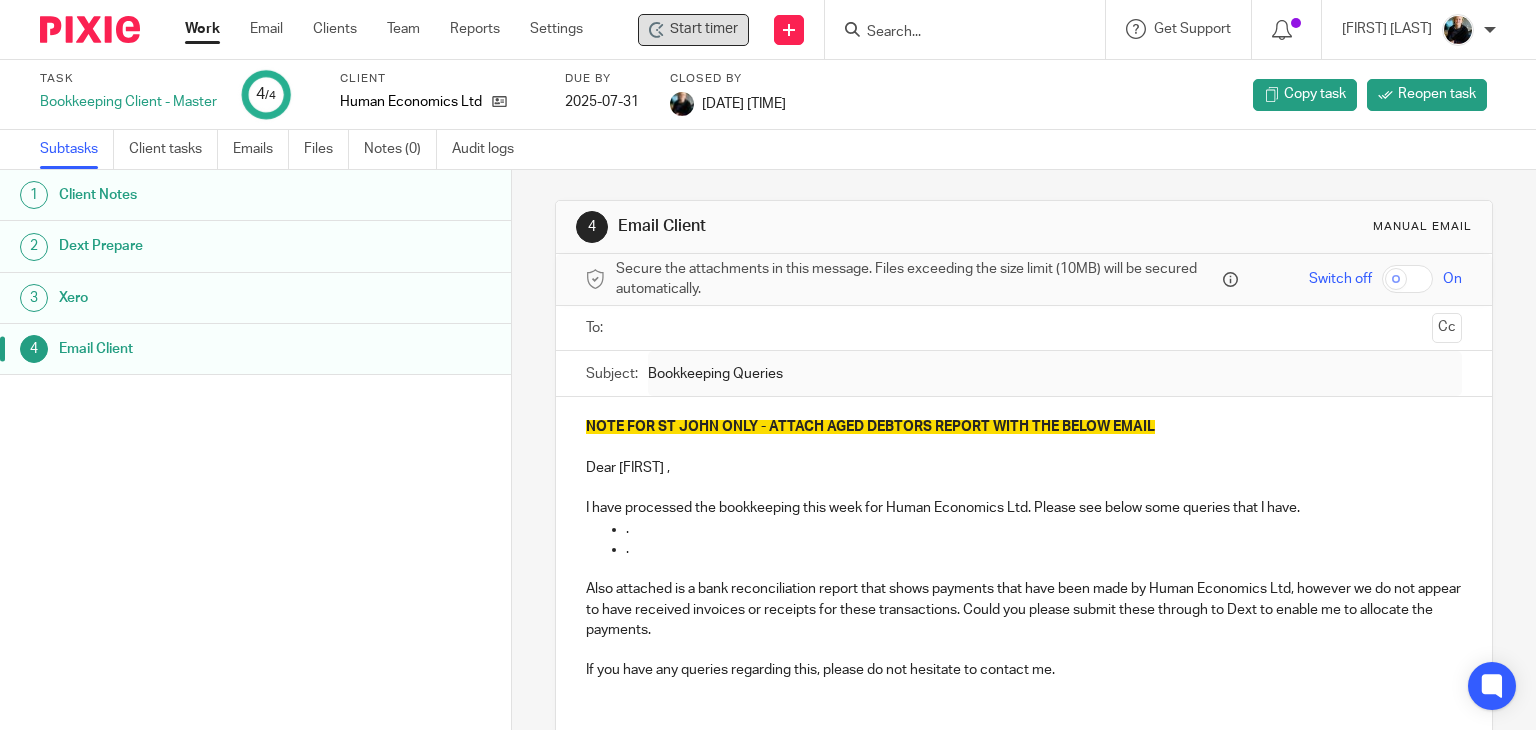 click on "Task completed." at bounding box center [1142, 58] 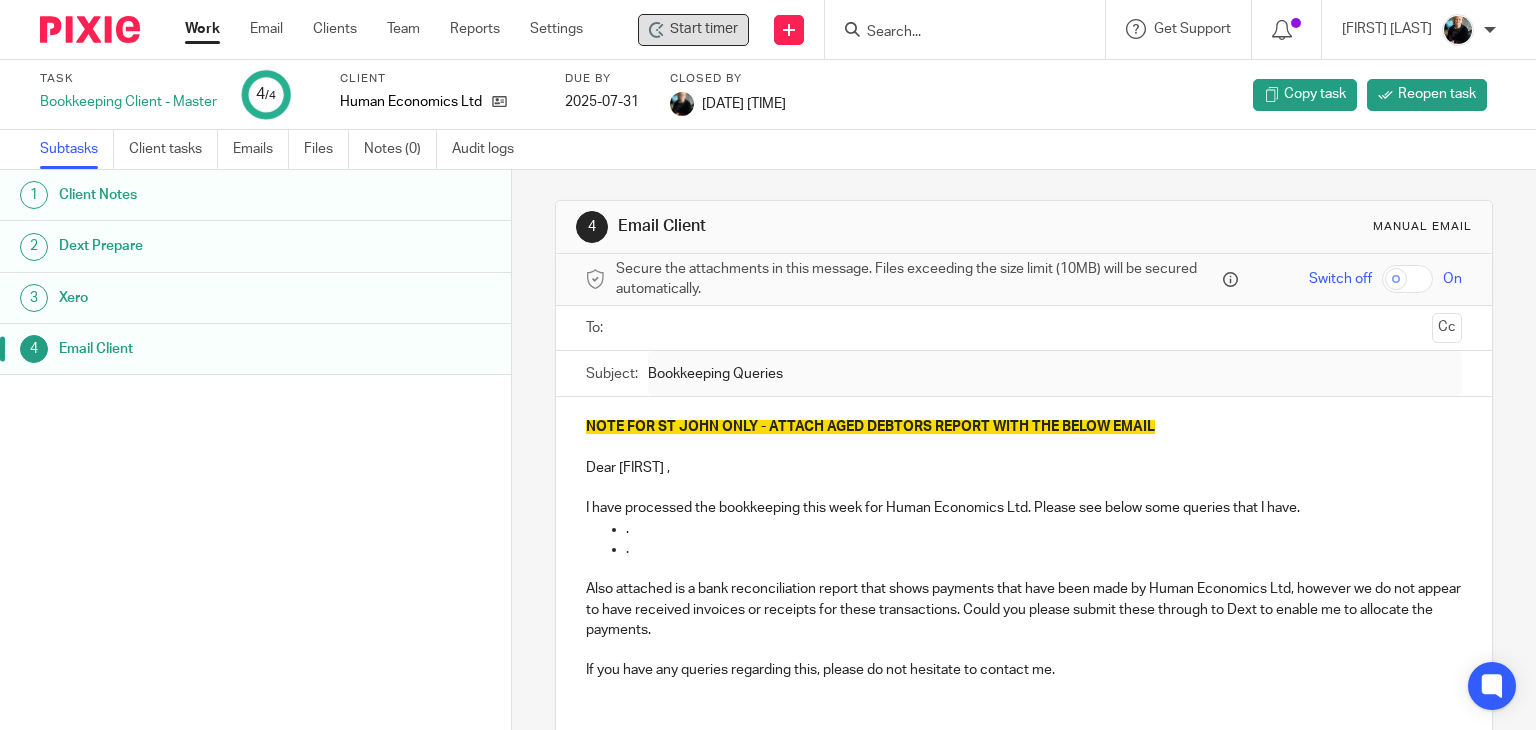 click at bounding box center [971, 29] 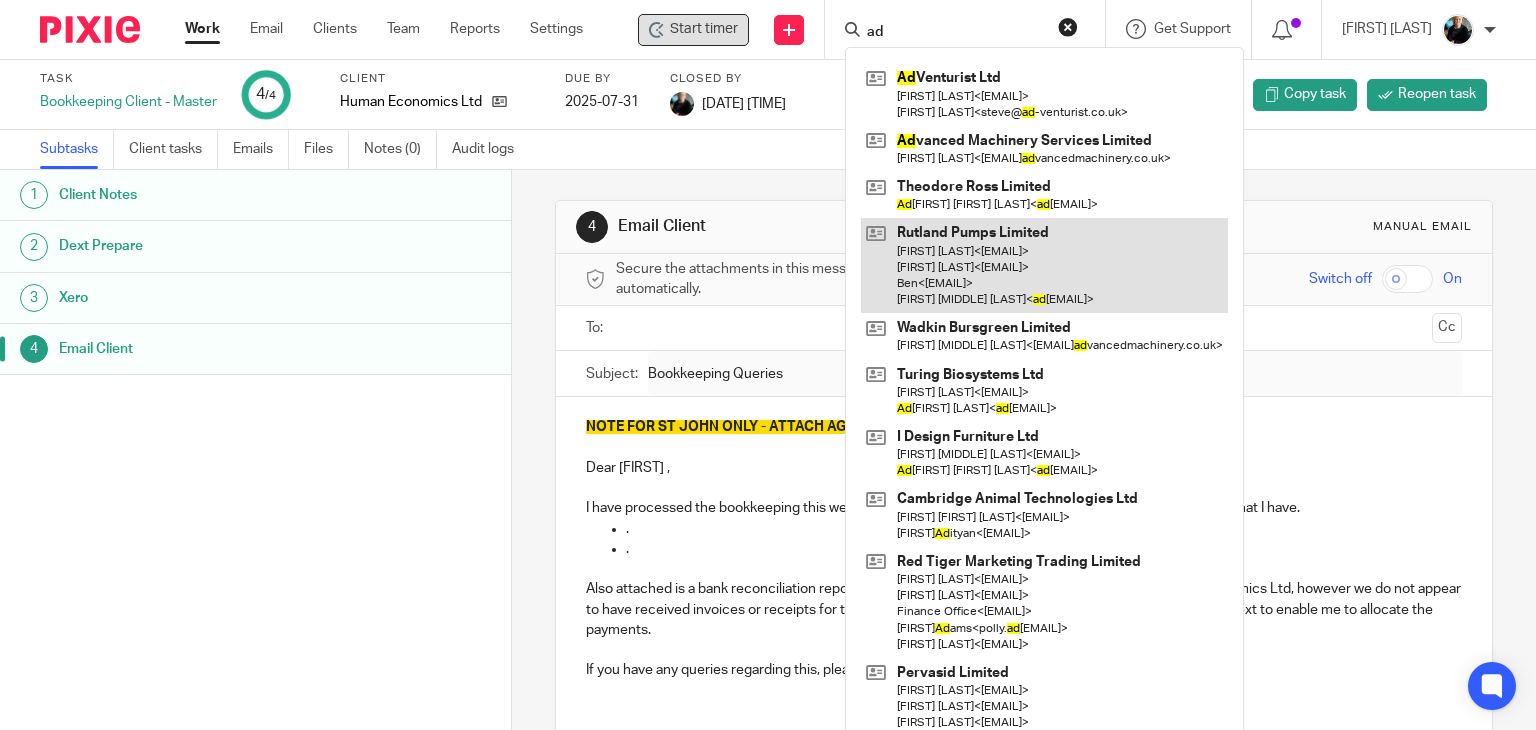 type on "a" 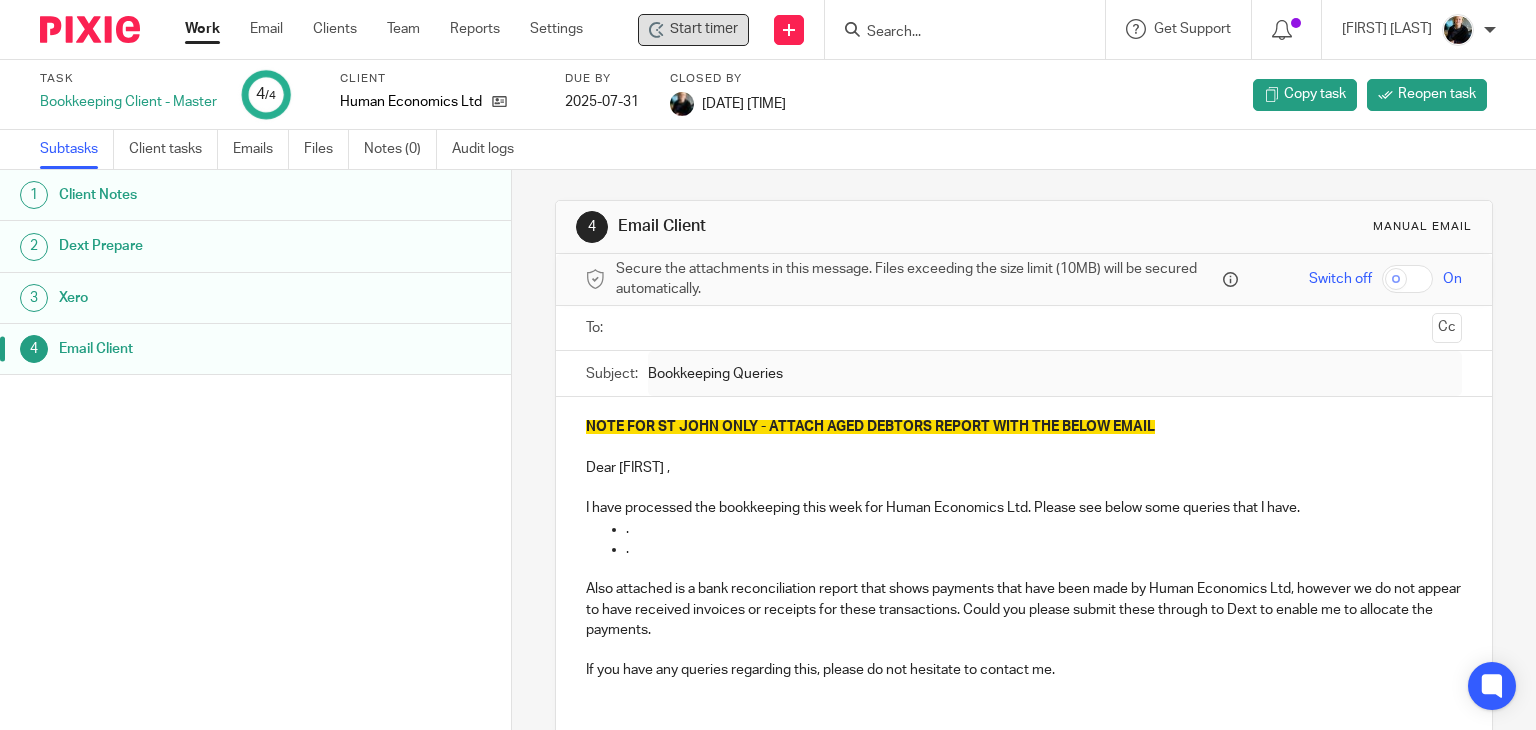 drag, startPoint x: 971, startPoint y: 106, endPoint x: 950, endPoint y: 67, distance: 44.294468 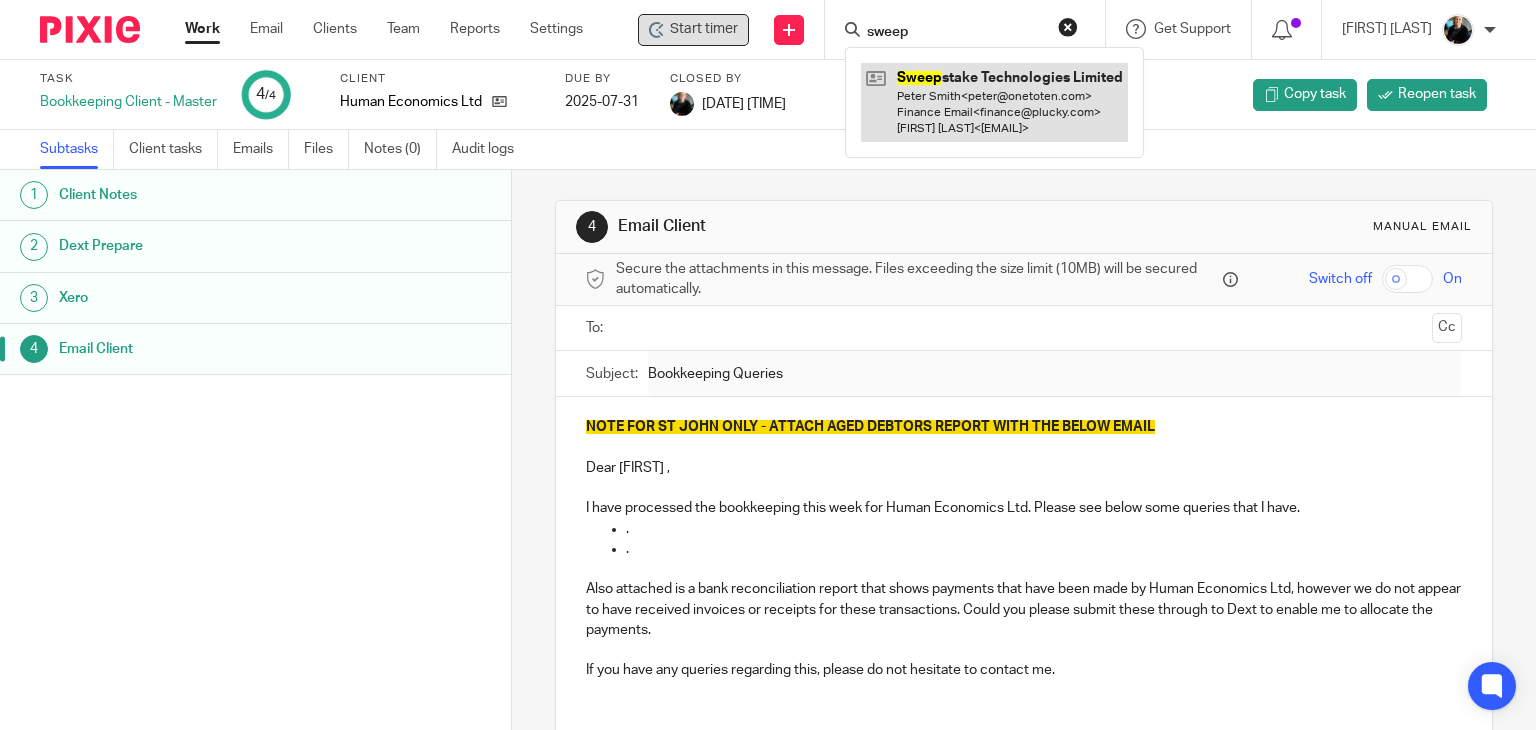 type on "sweep" 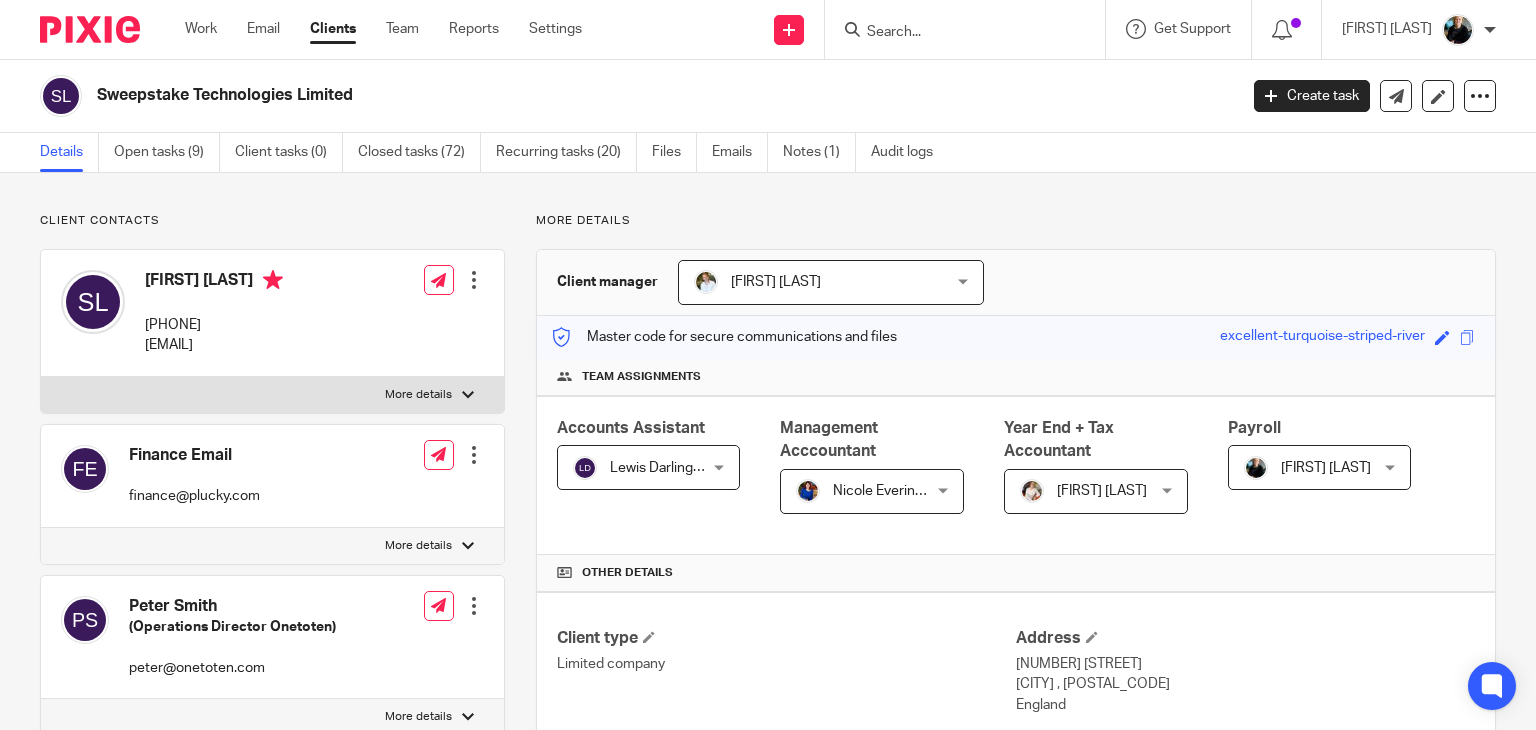 scroll, scrollTop: 0, scrollLeft: 0, axis: both 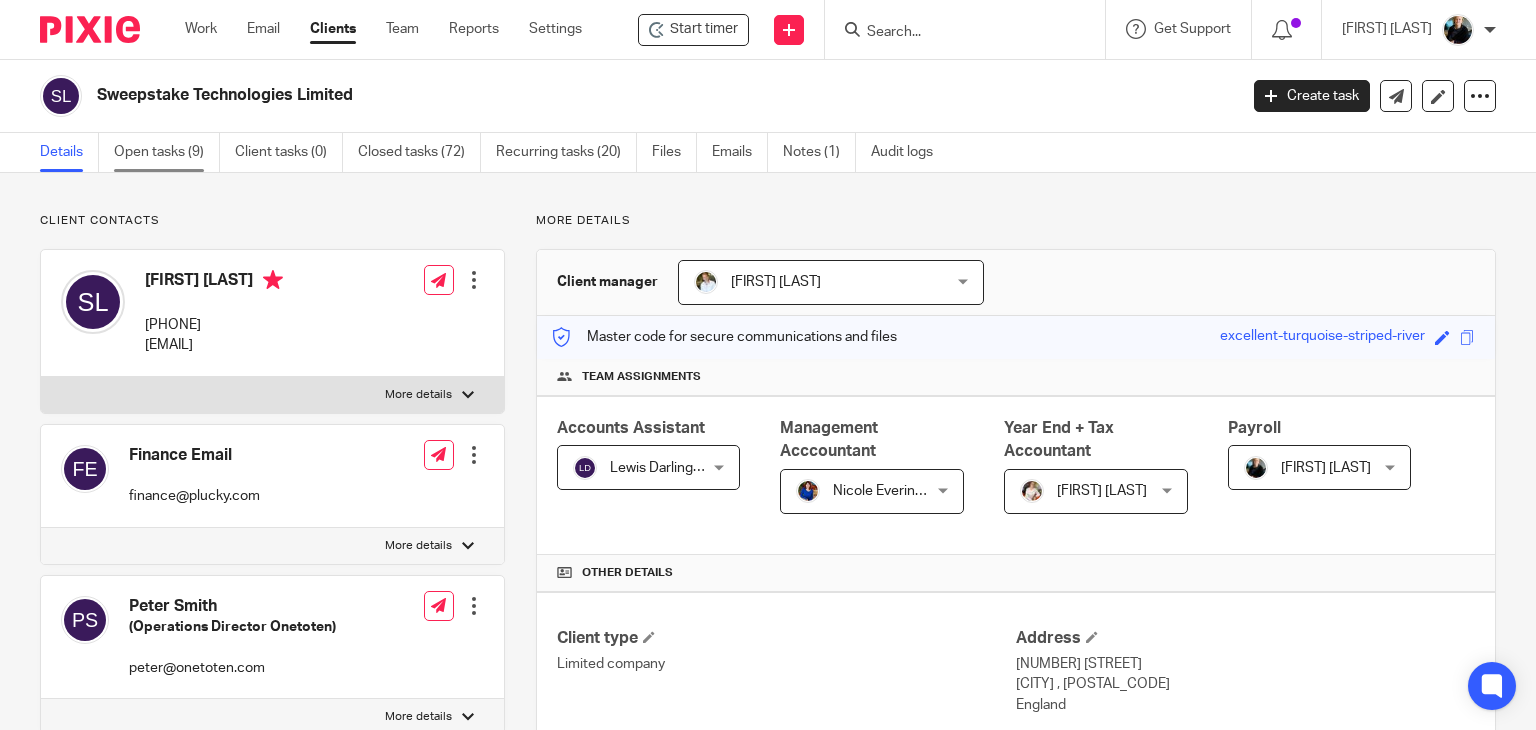 click on "Open tasks (9)" at bounding box center (167, 152) 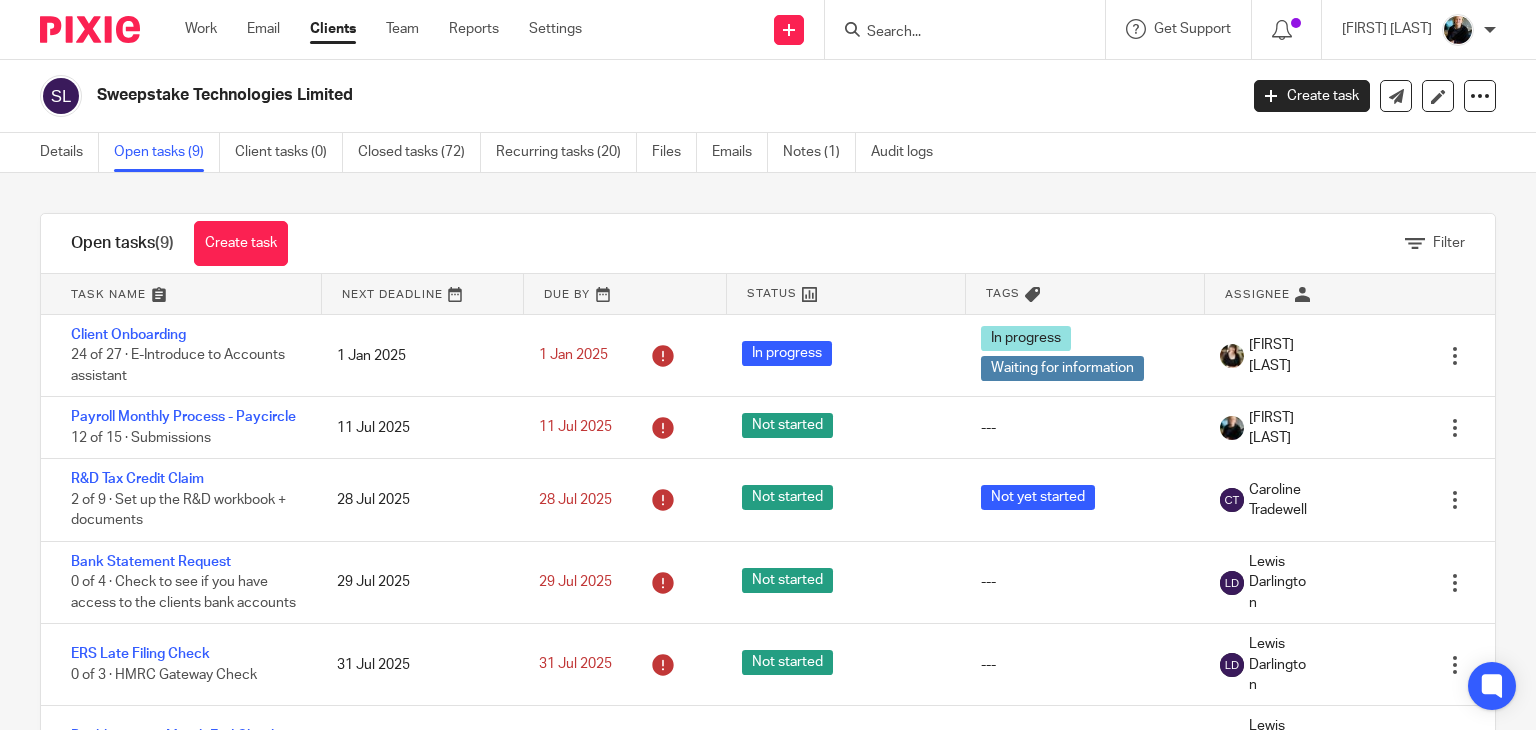 scroll, scrollTop: 0, scrollLeft: 0, axis: both 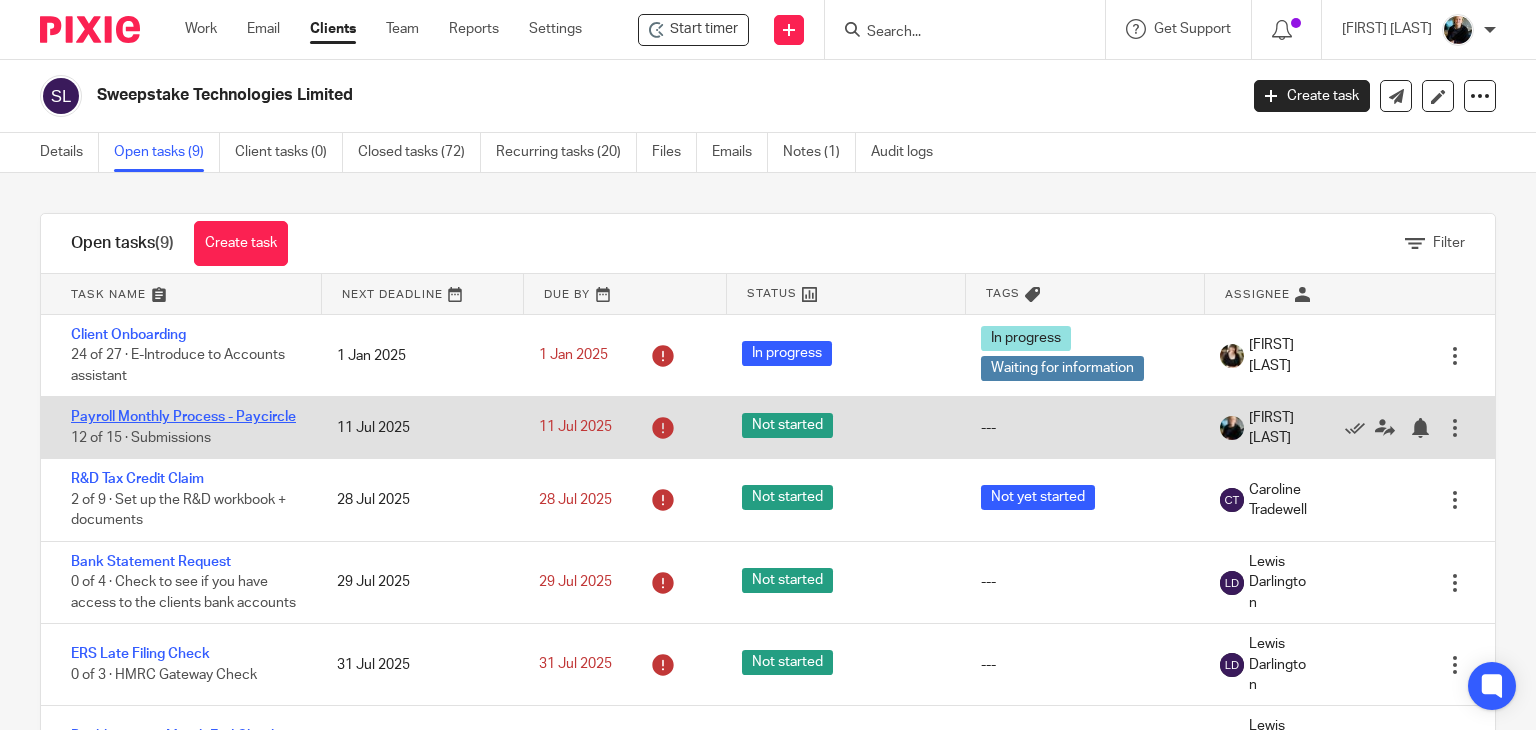 click on "Payroll Monthly Process - Paycircle" at bounding box center [183, 417] 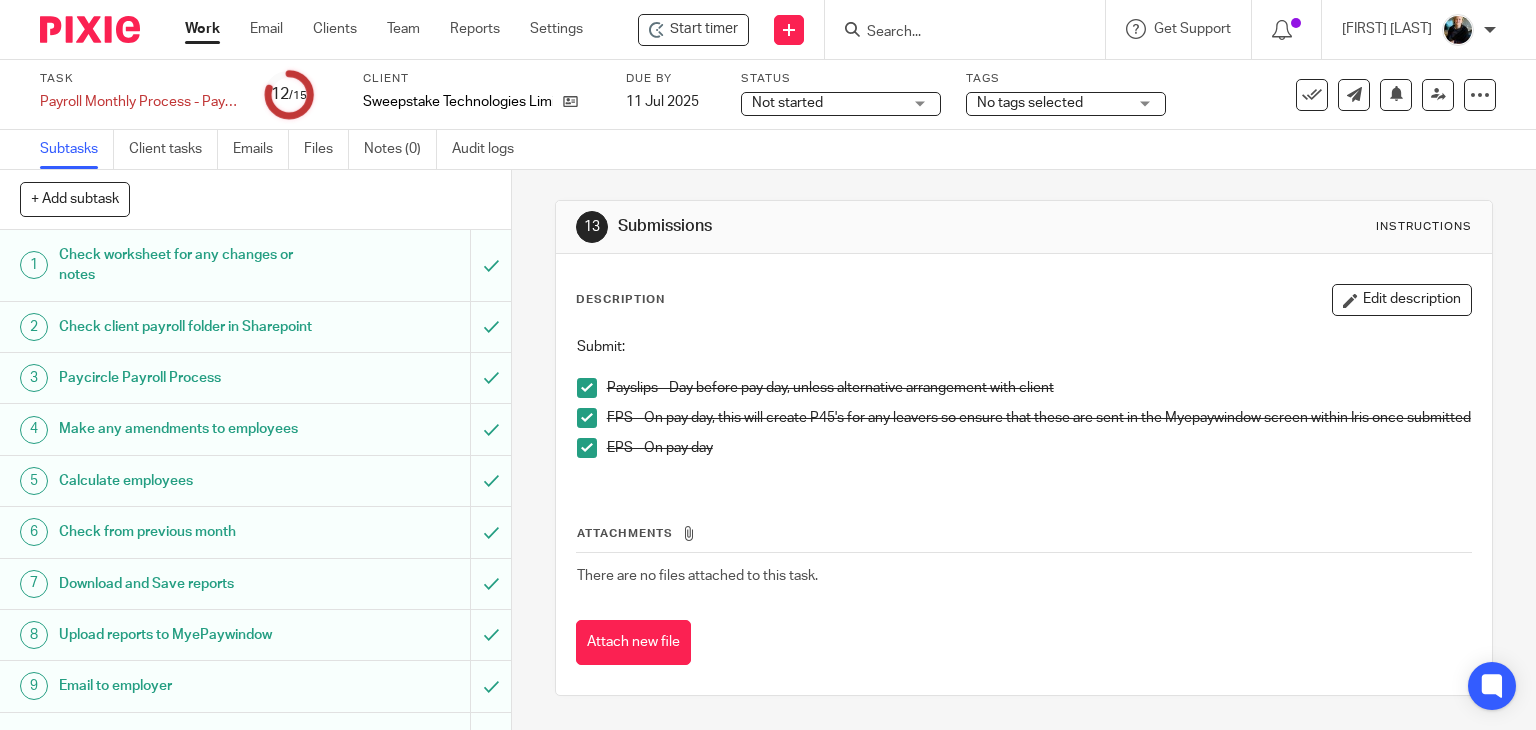 scroll, scrollTop: 0, scrollLeft: 0, axis: both 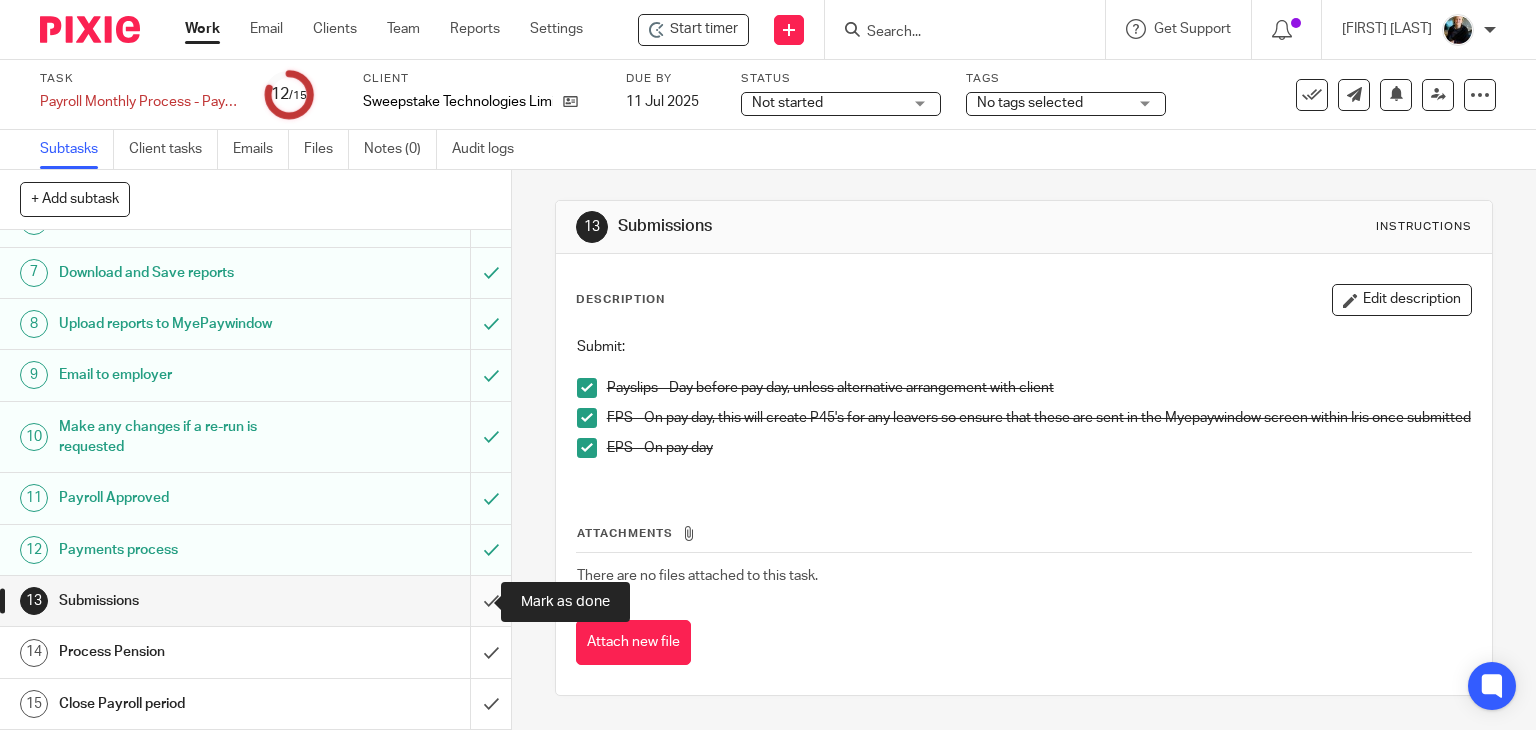click at bounding box center [255, 601] 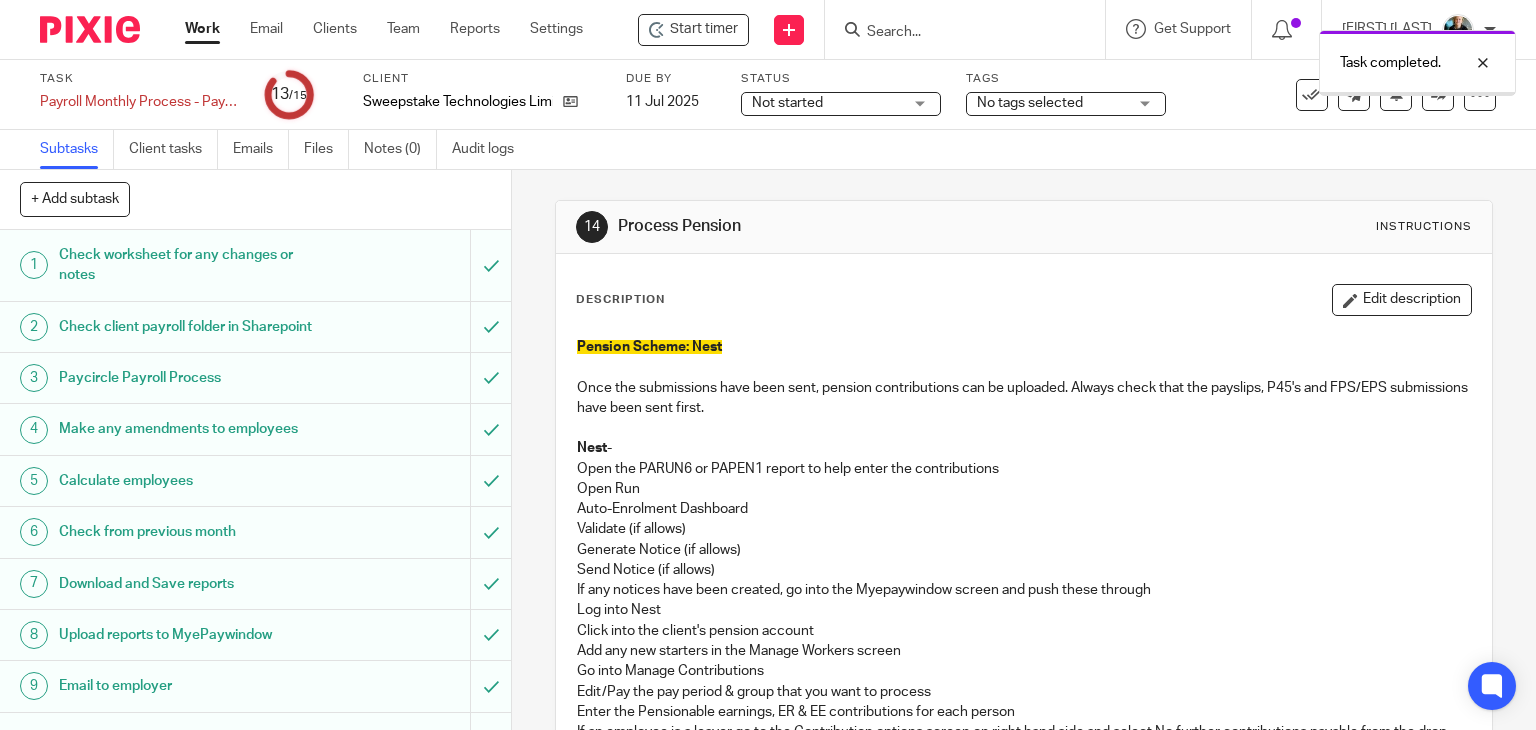 scroll, scrollTop: 0, scrollLeft: 0, axis: both 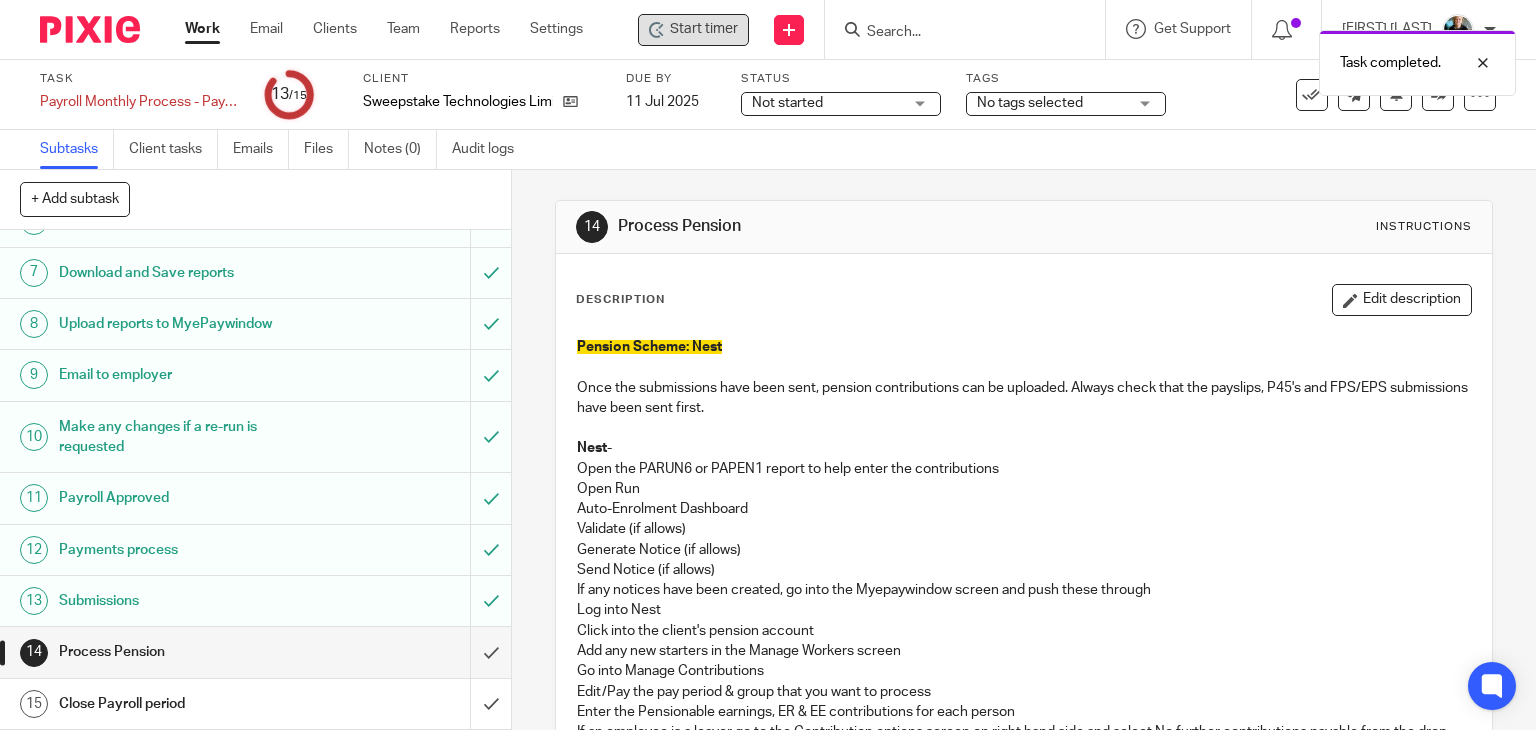 click on "Start timer" at bounding box center [704, 29] 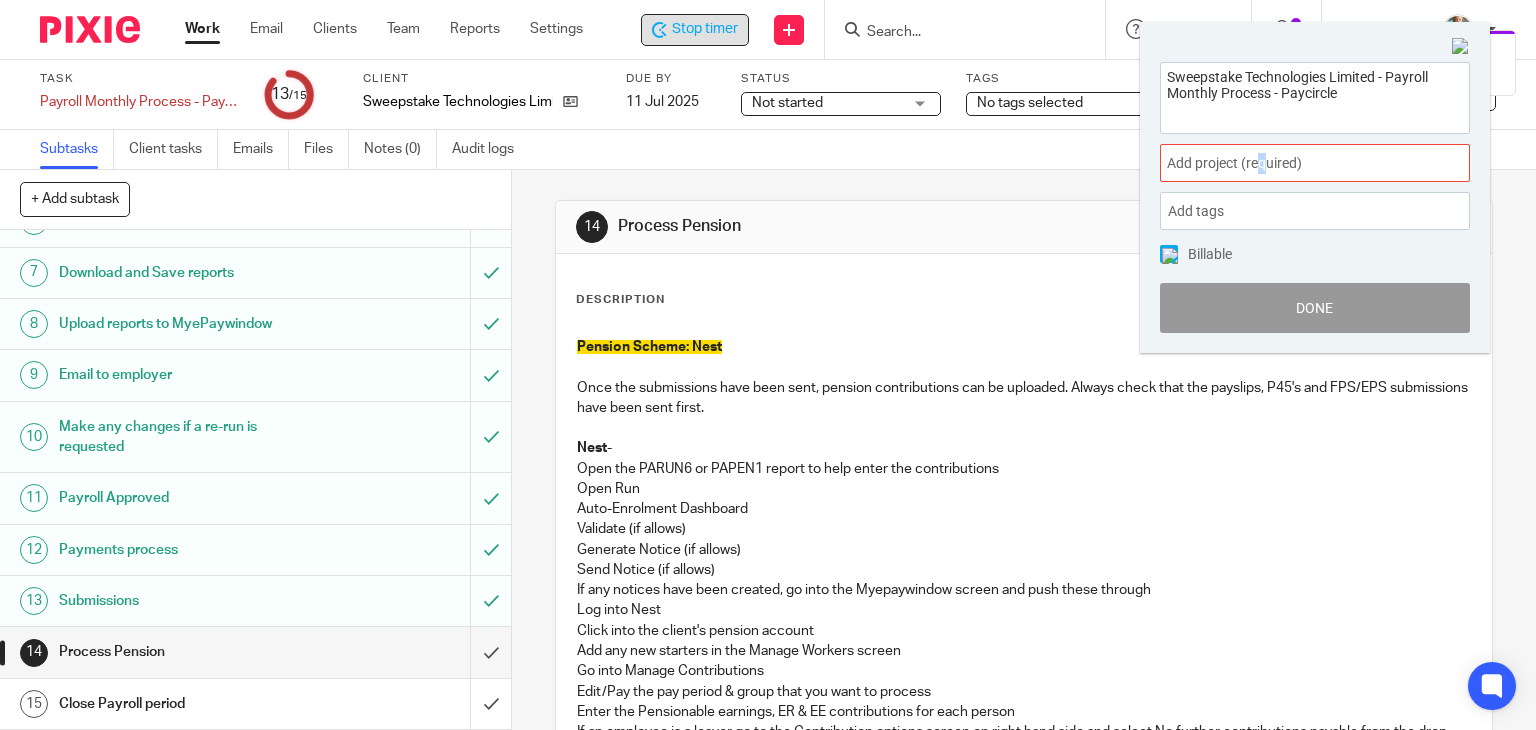 click on "Add project (required) :" at bounding box center (1293, 163) 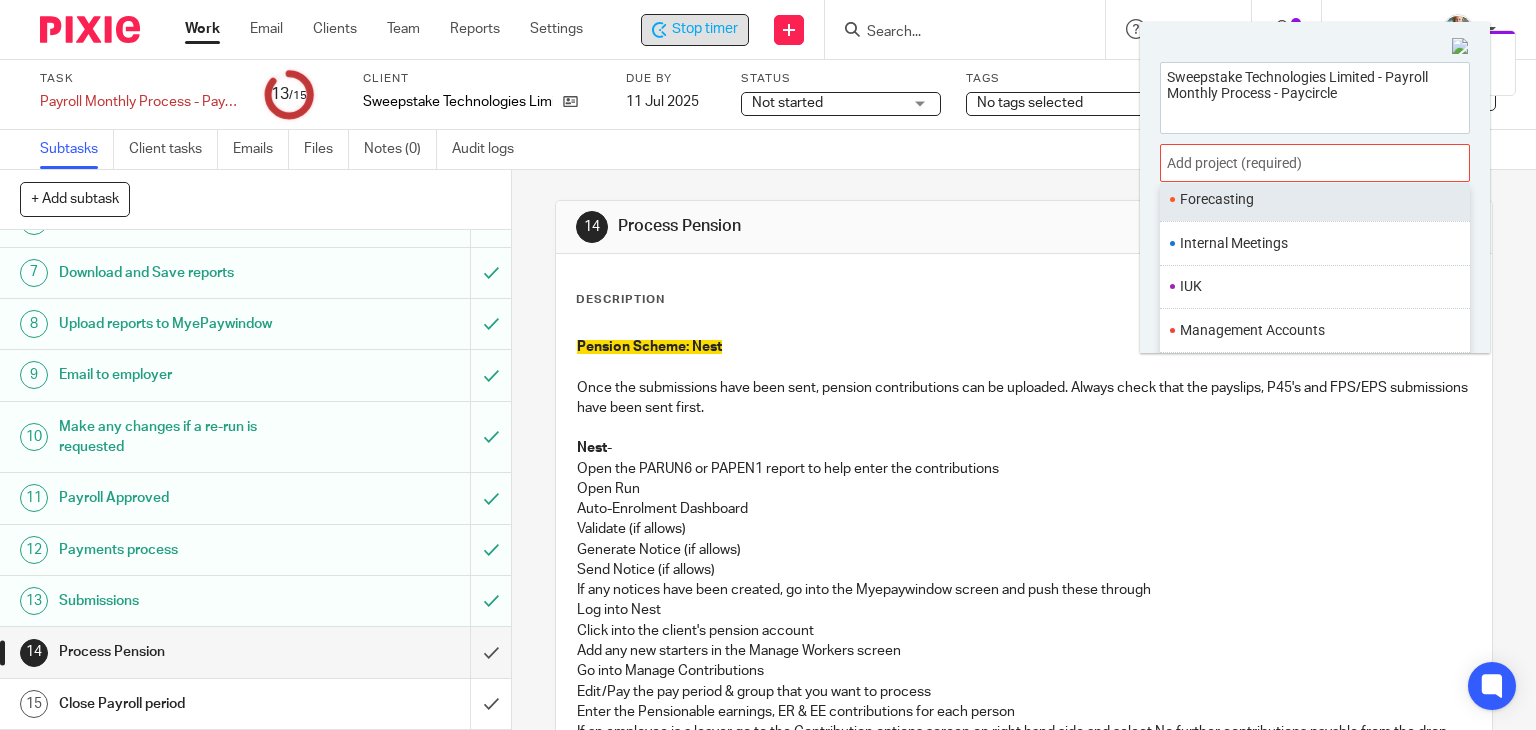 scroll, scrollTop: 700, scrollLeft: 0, axis: vertical 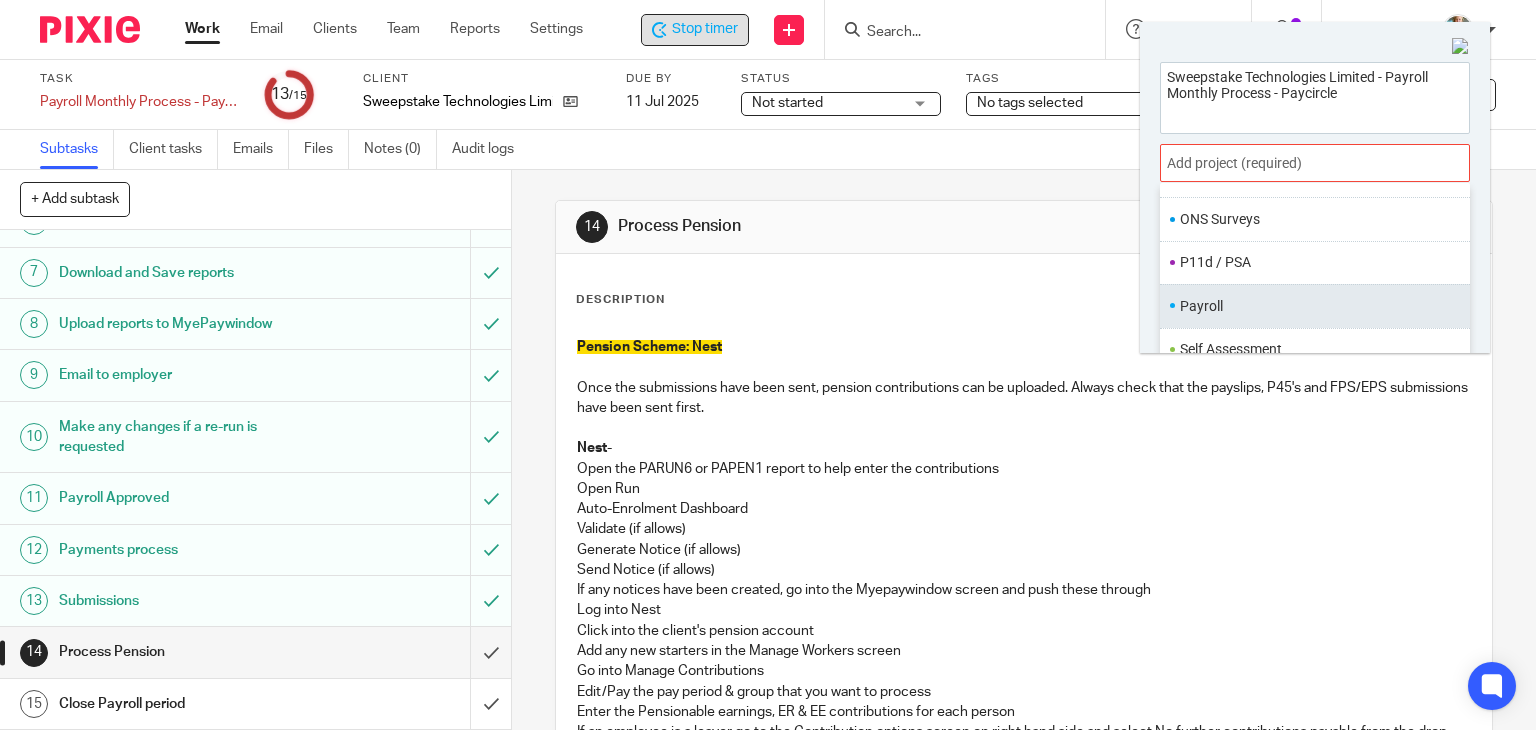 click on "Payroll" at bounding box center (1310, 306) 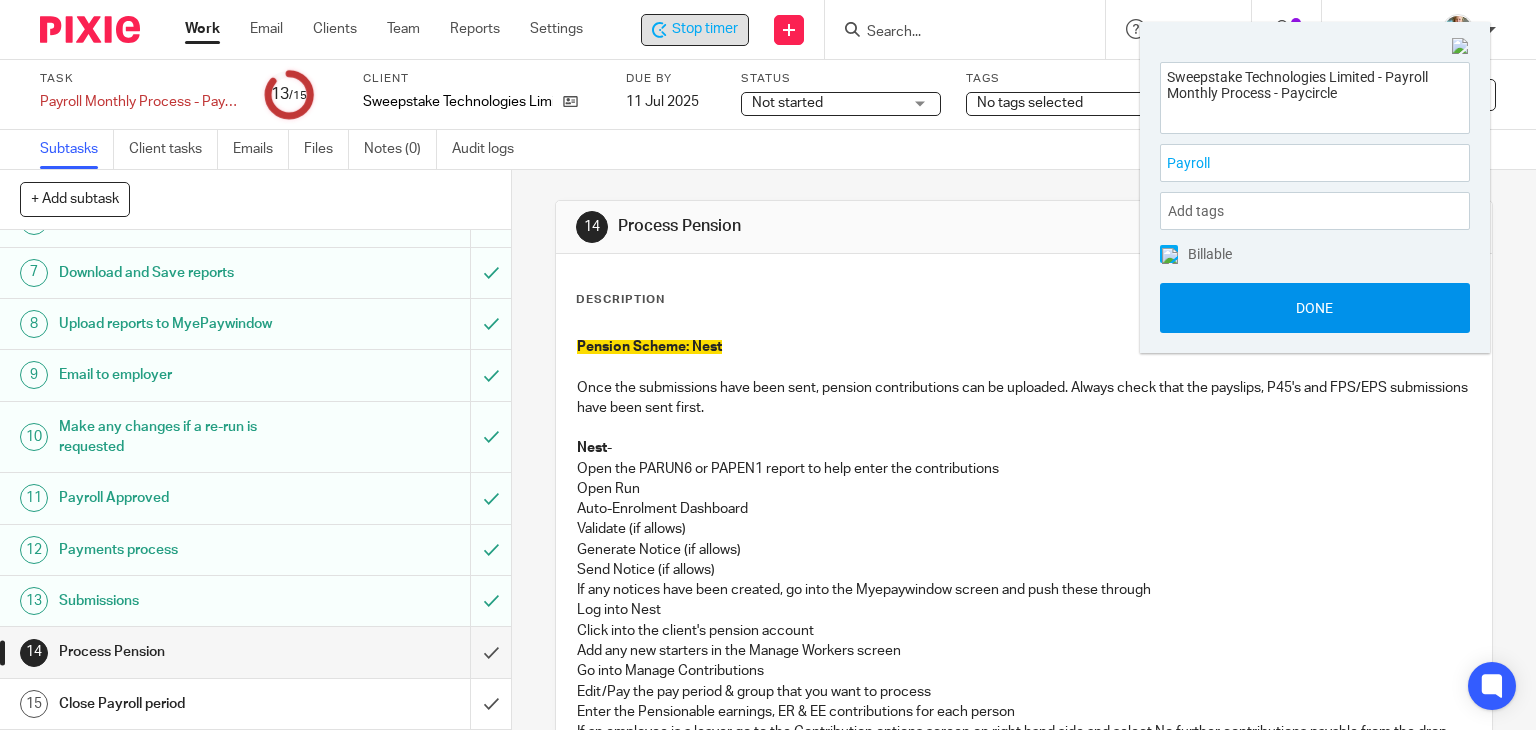 click on "Done" at bounding box center [1315, 308] 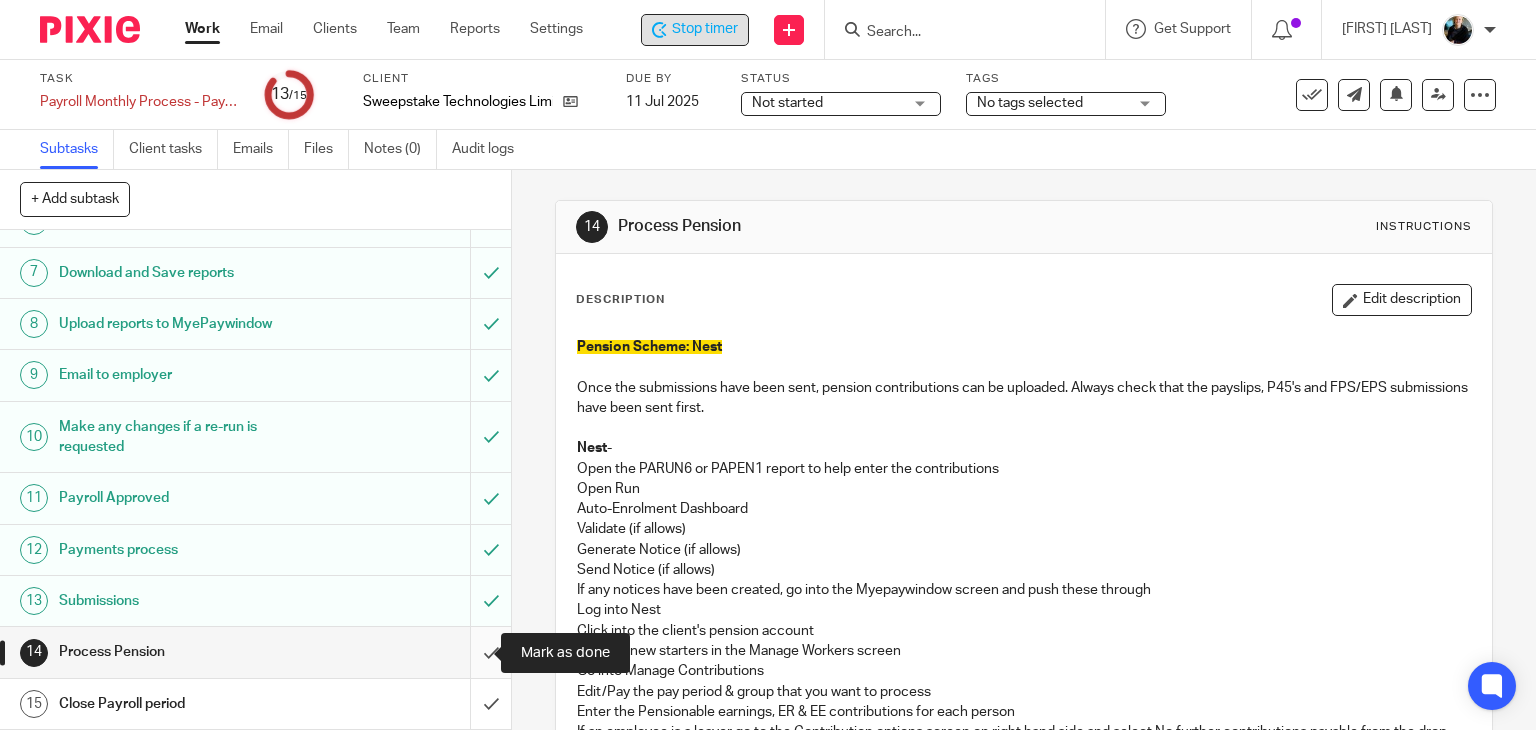 click at bounding box center (255, 652) 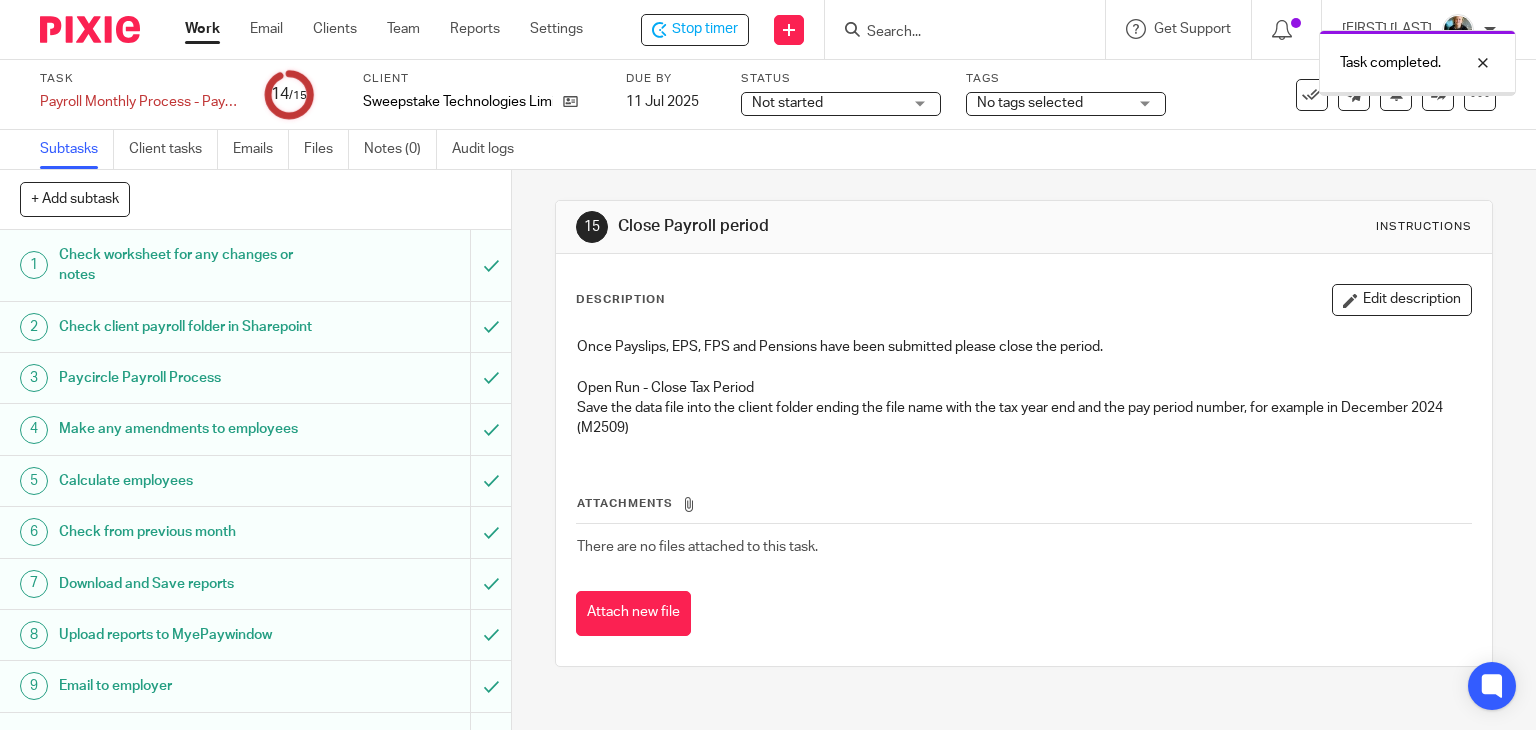 scroll, scrollTop: 0, scrollLeft: 0, axis: both 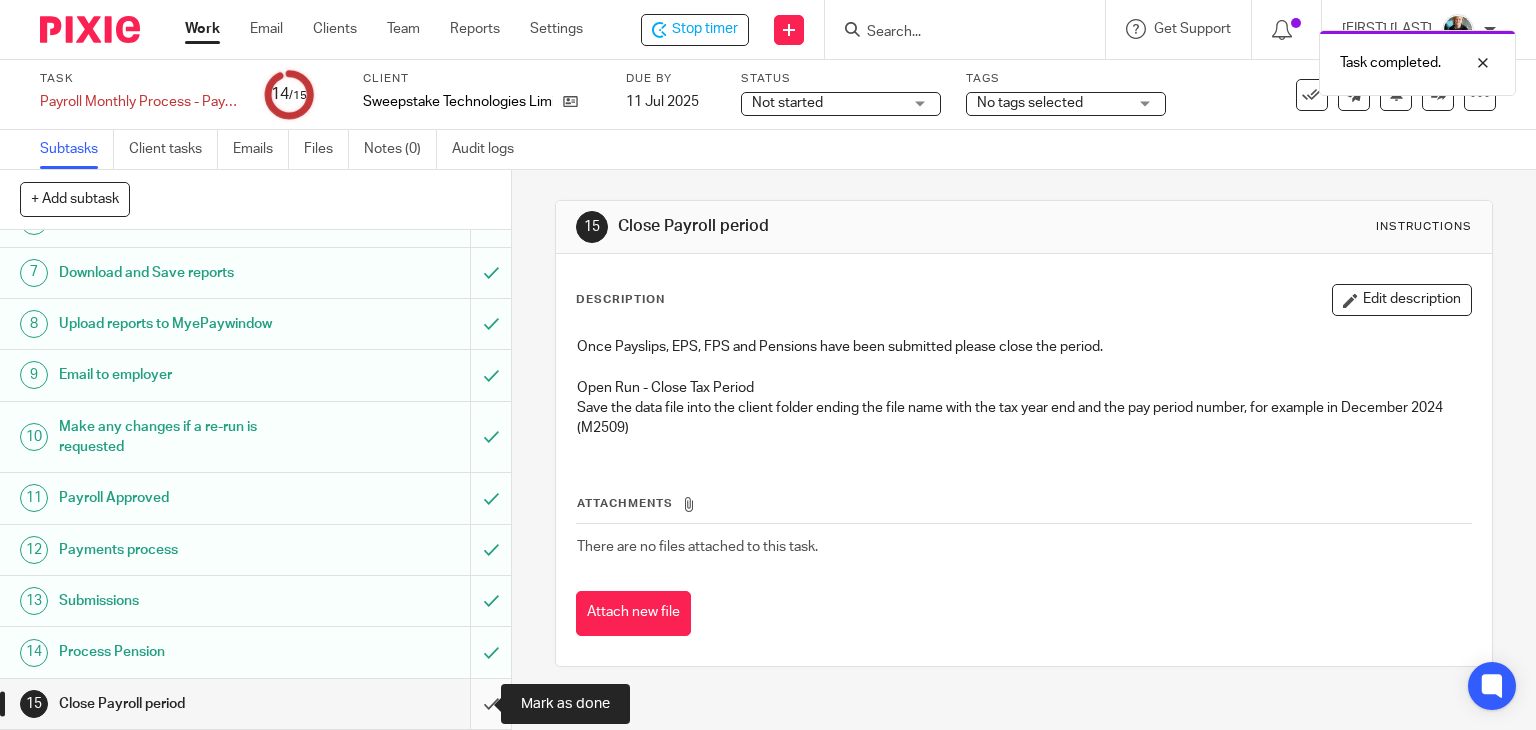 click at bounding box center (255, 704) 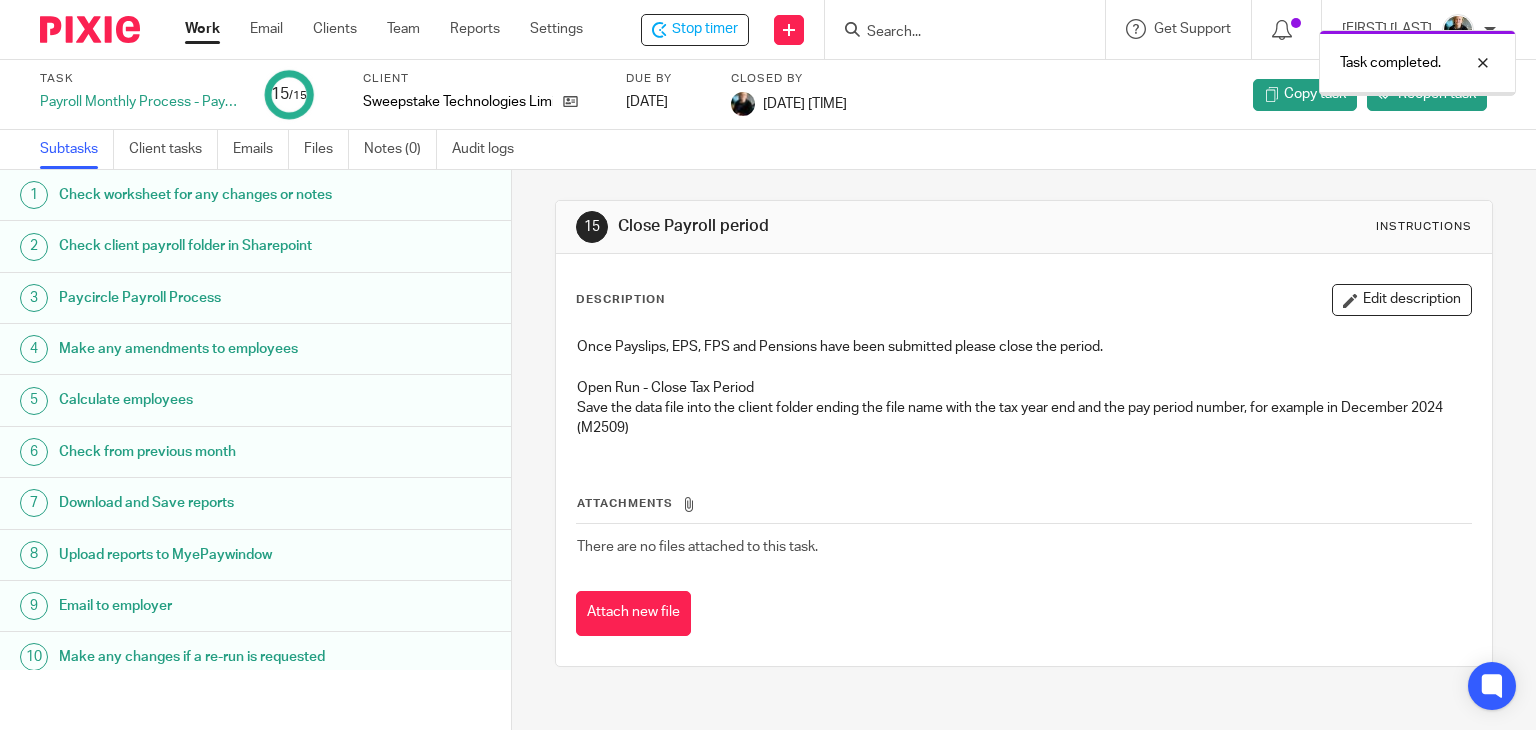 scroll, scrollTop: 0, scrollLeft: 0, axis: both 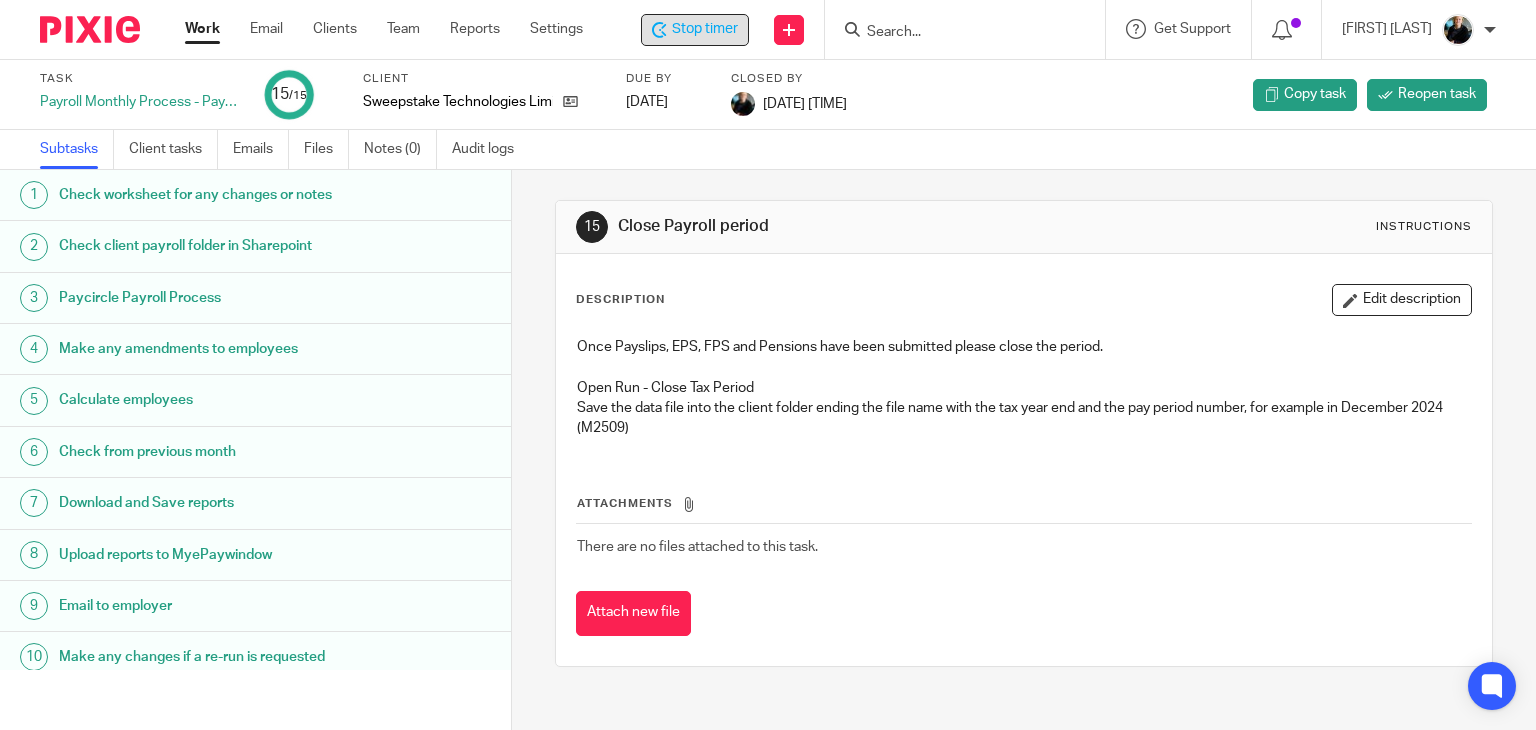 click on "Stop timer" at bounding box center (705, 29) 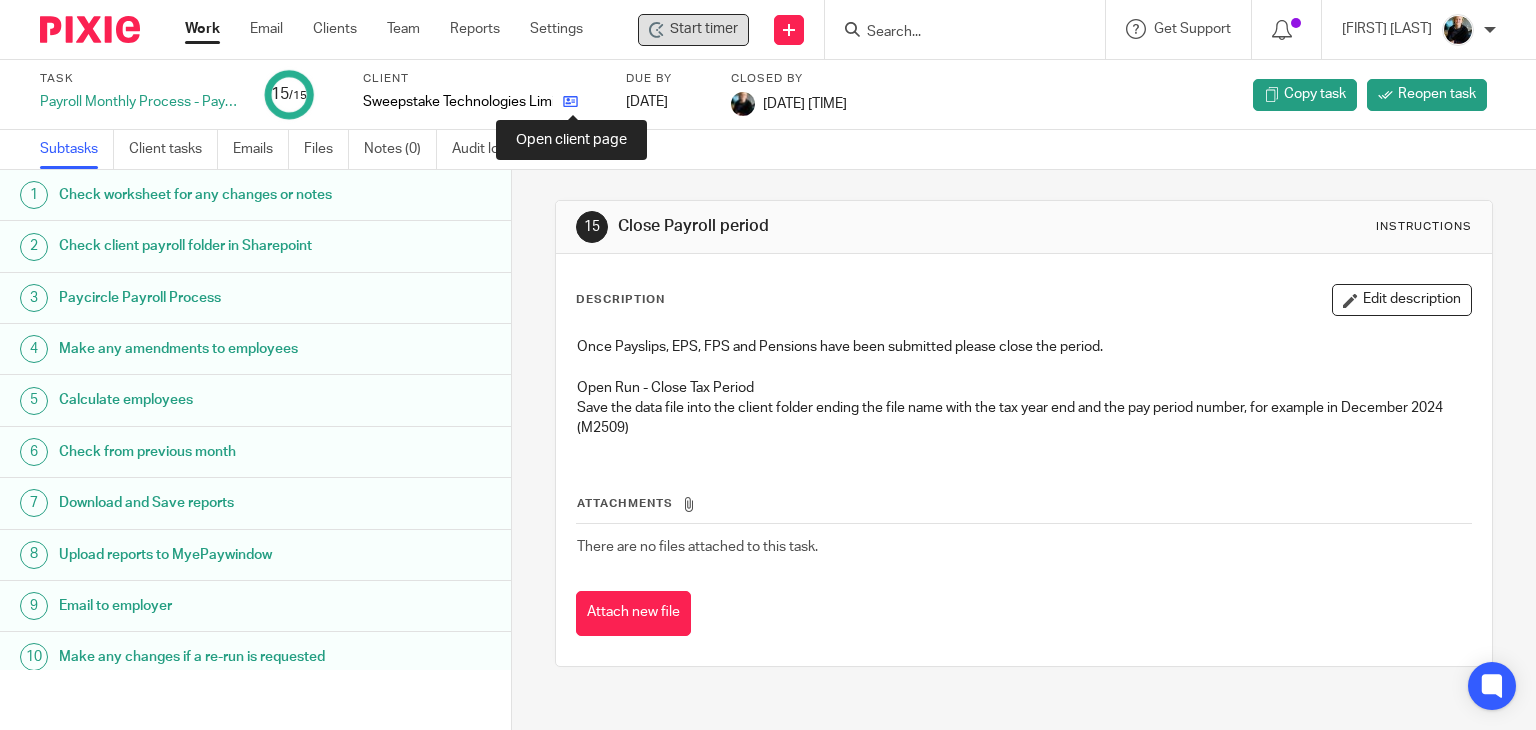 click at bounding box center (570, 101) 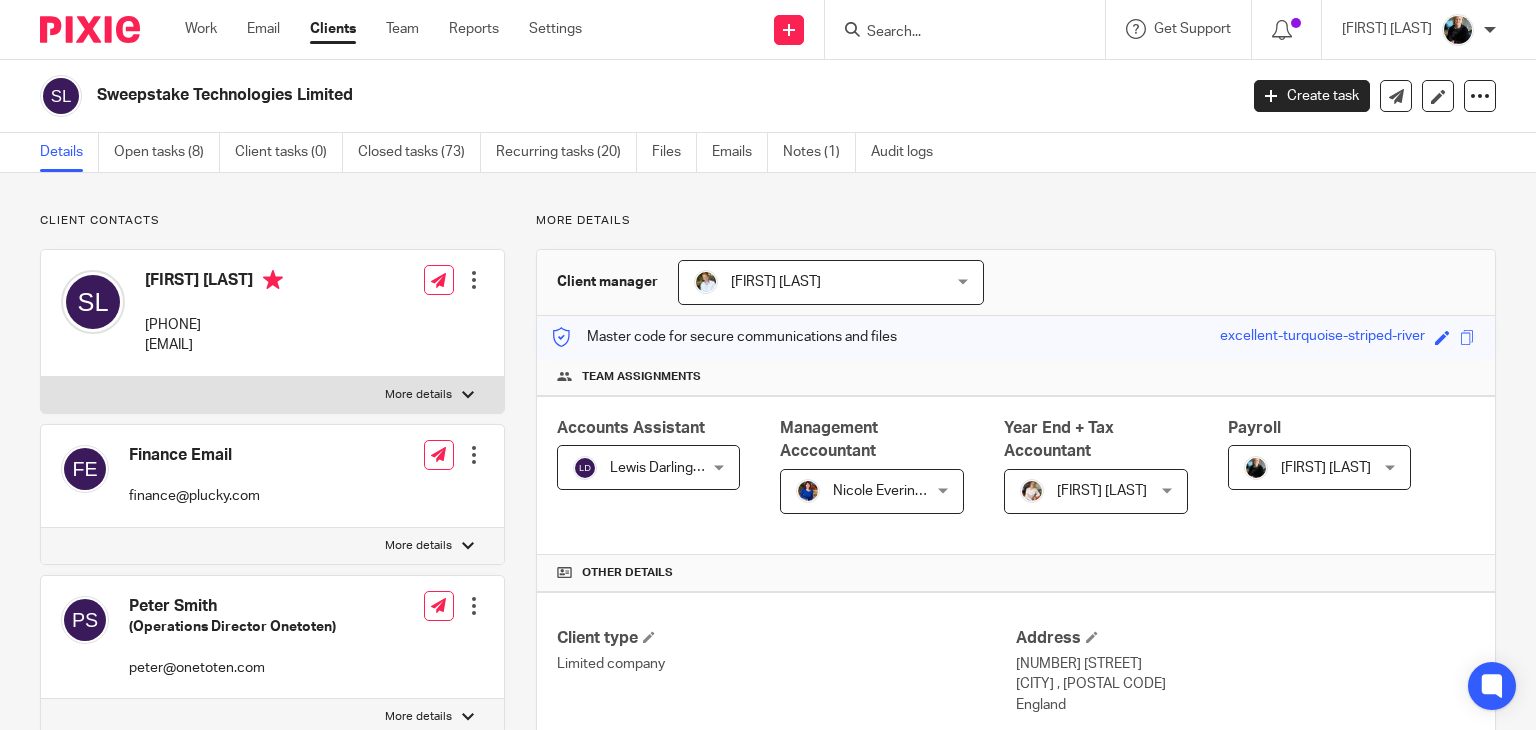 scroll, scrollTop: 0, scrollLeft: 0, axis: both 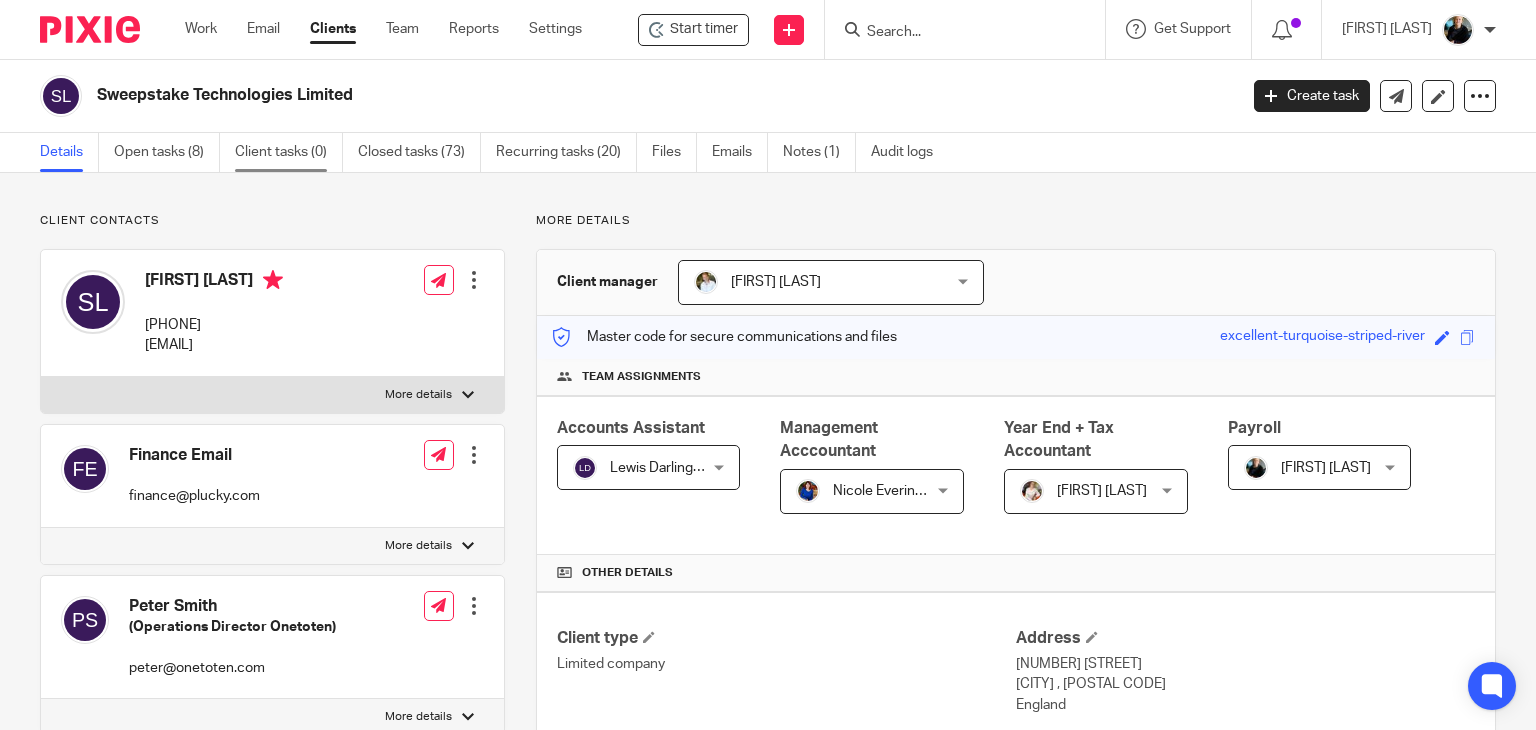 click on "Client tasks (0)" at bounding box center [289, 152] 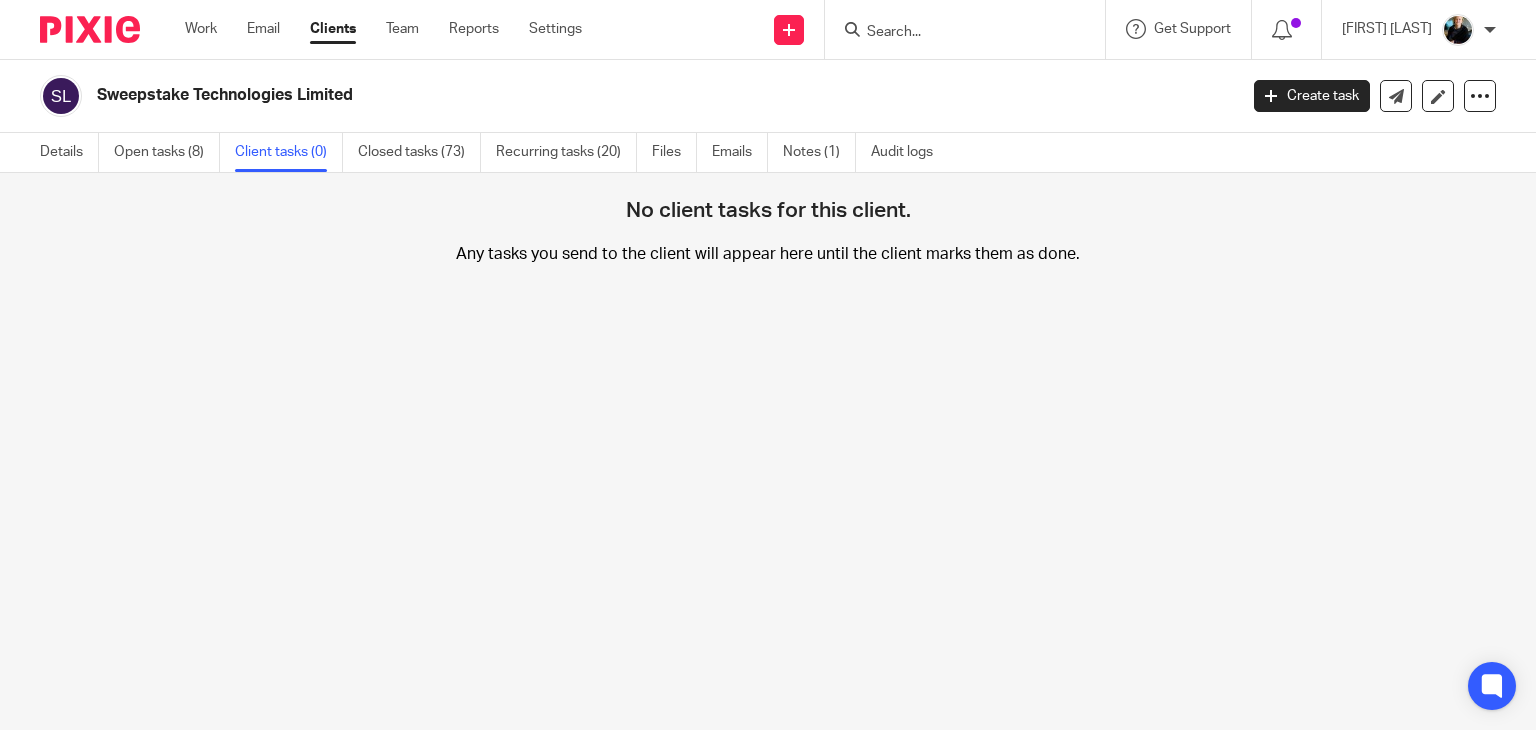 scroll, scrollTop: 0, scrollLeft: 0, axis: both 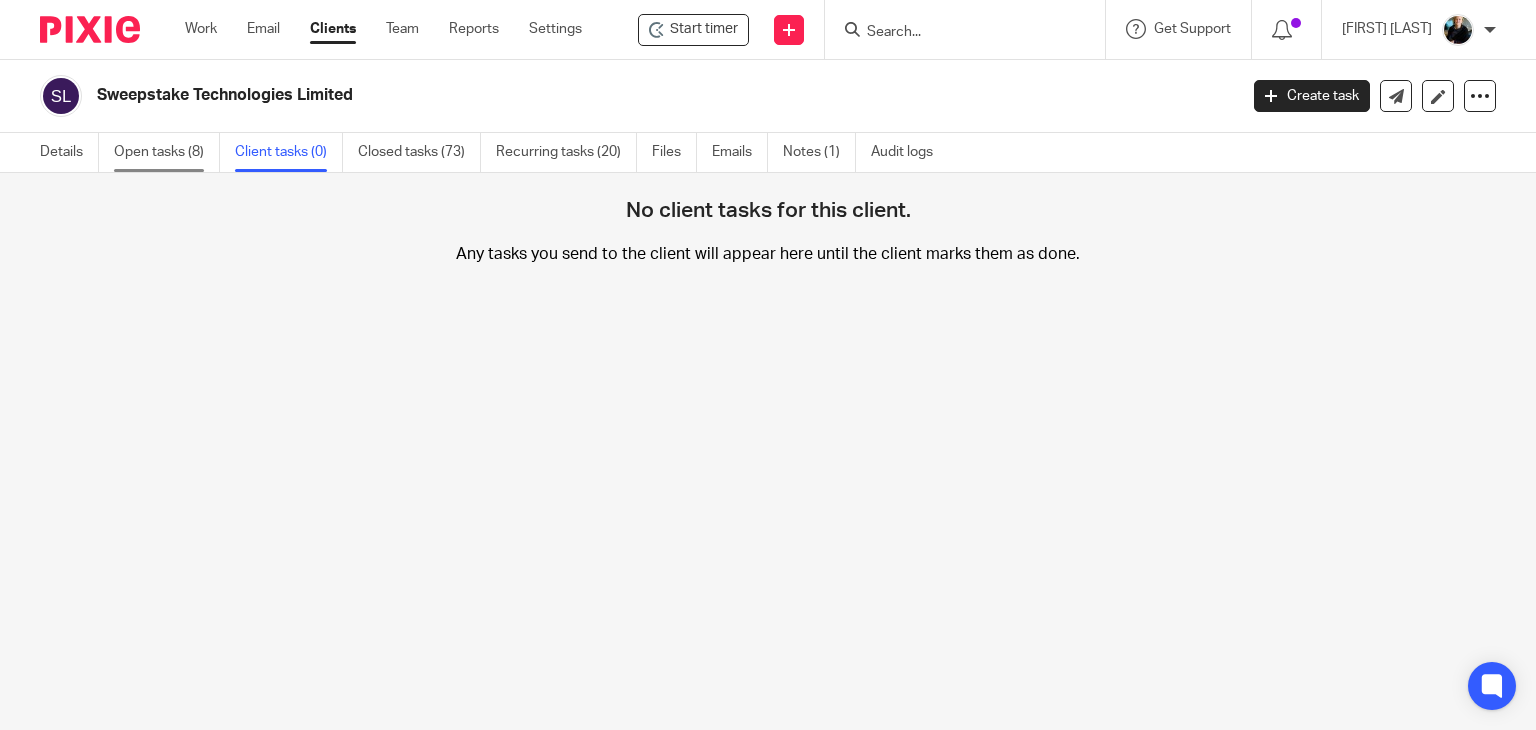 click on "Open tasks (8)" at bounding box center [167, 152] 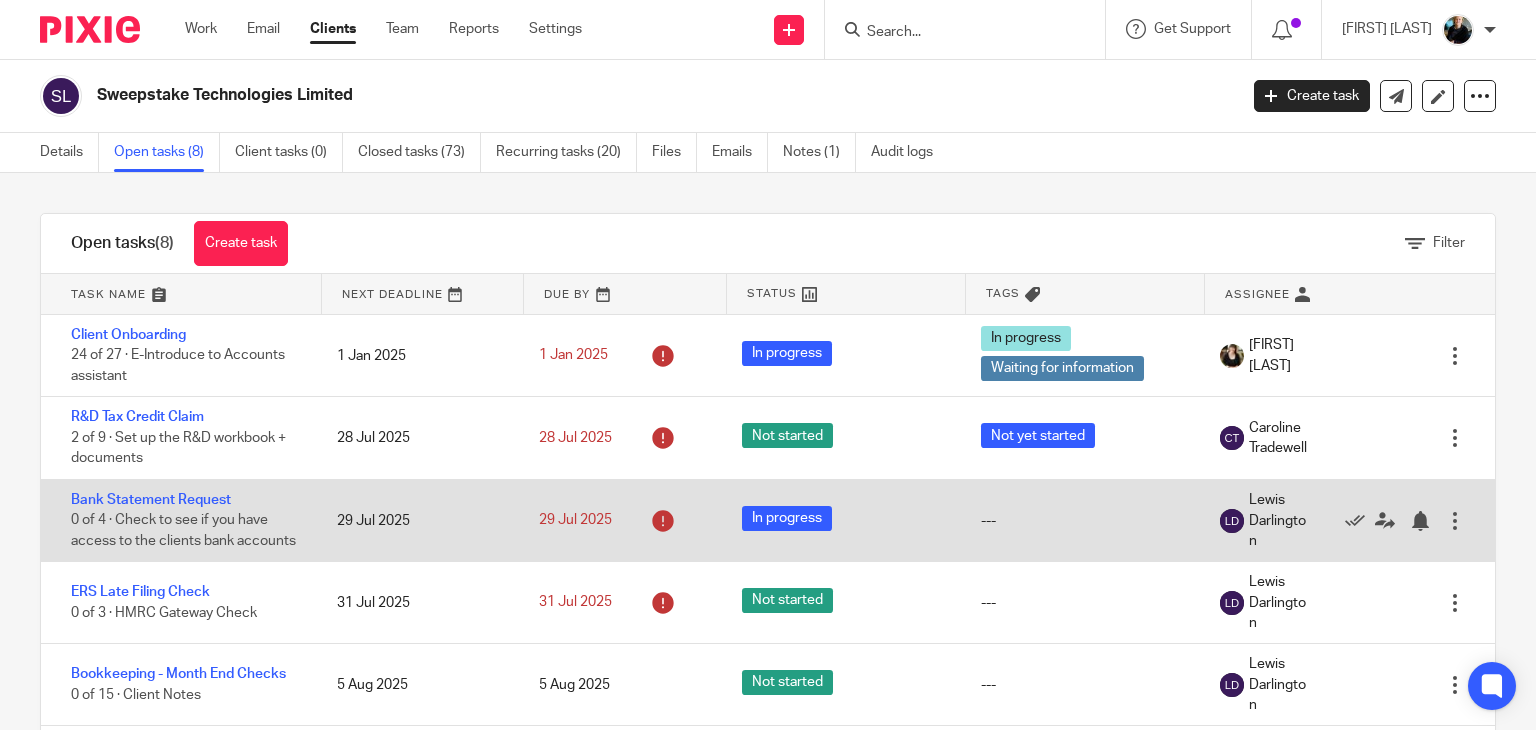 scroll, scrollTop: 0, scrollLeft: 0, axis: both 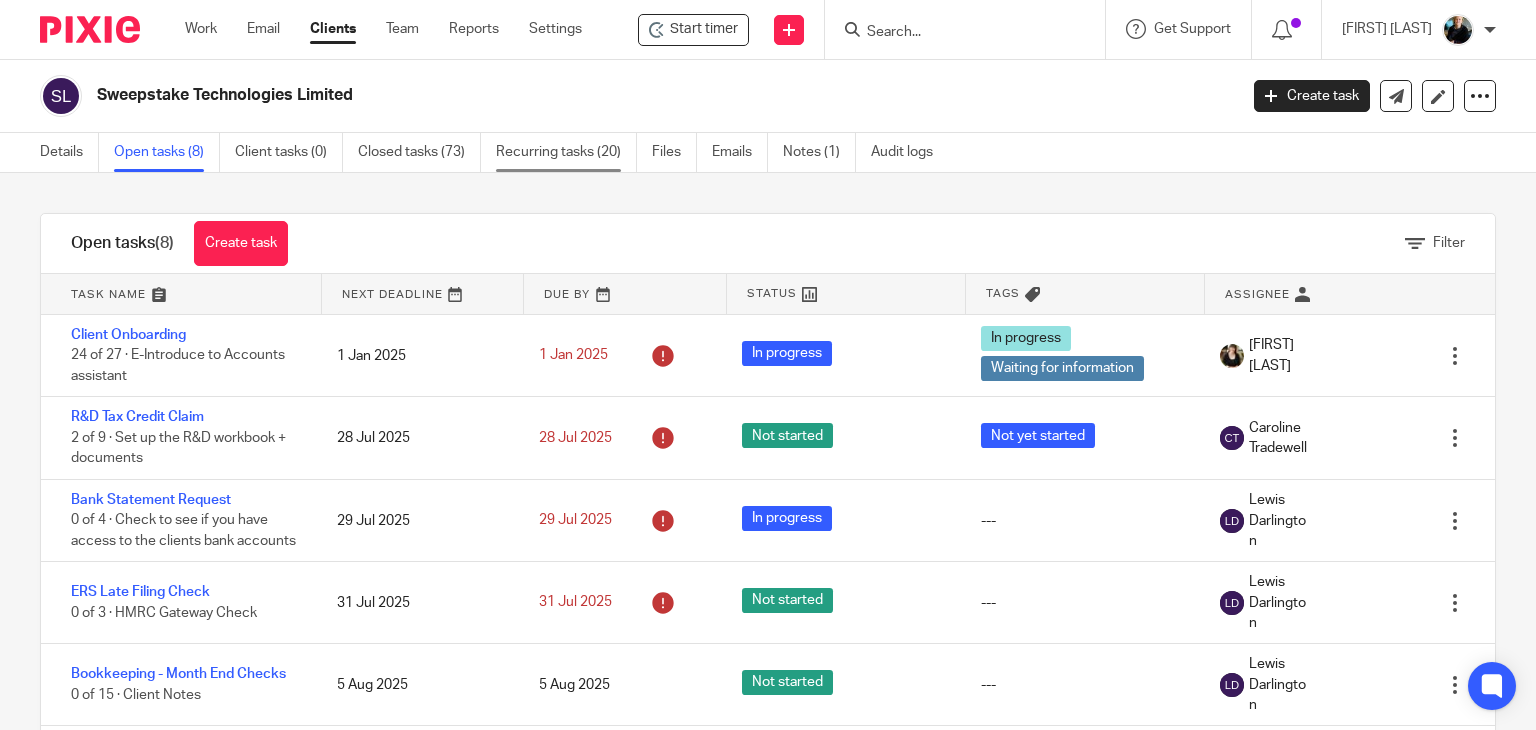 click on "Recurring tasks (20)" at bounding box center (566, 152) 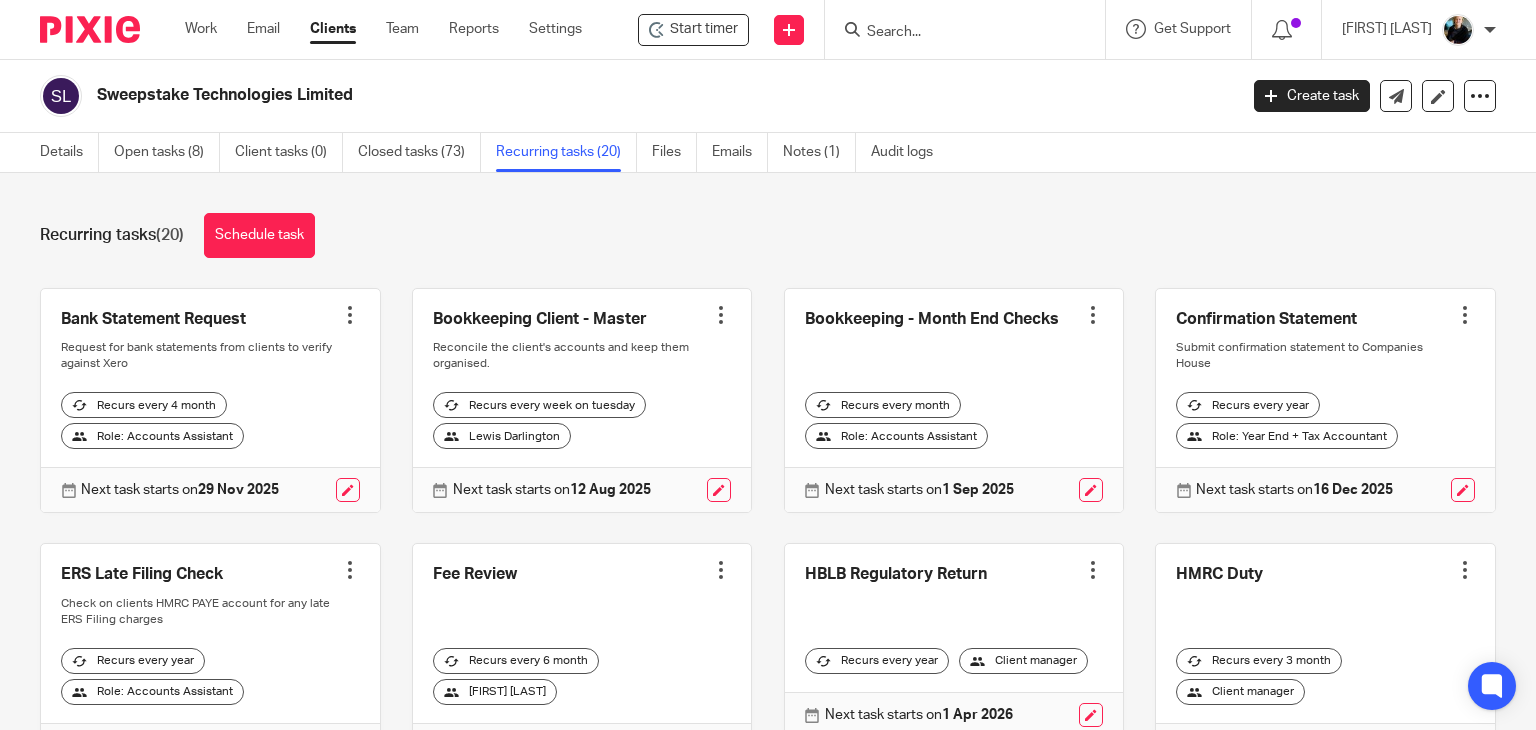 scroll, scrollTop: 0, scrollLeft: 0, axis: both 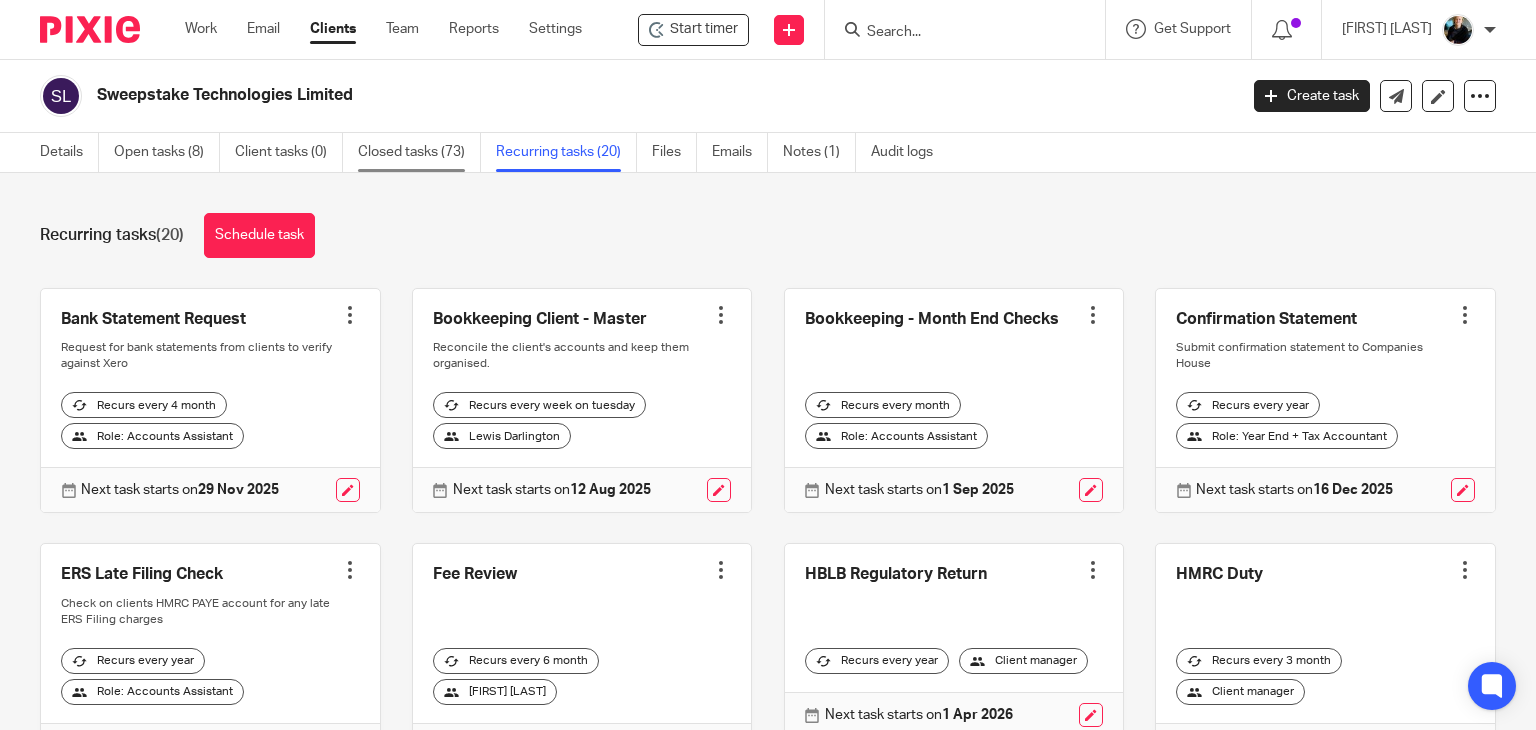 click on "Closed tasks (73)" at bounding box center [419, 152] 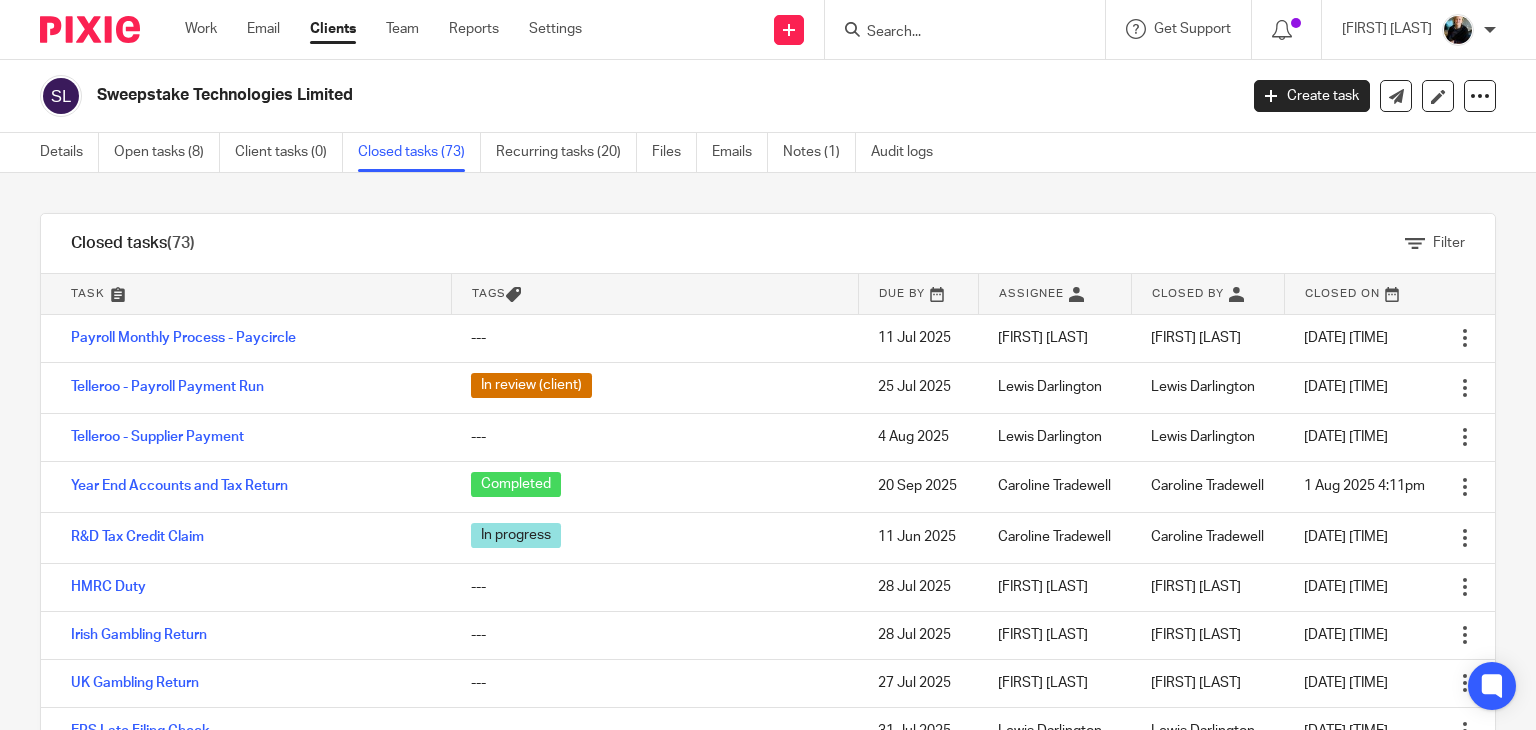 scroll, scrollTop: 0, scrollLeft: 0, axis: both 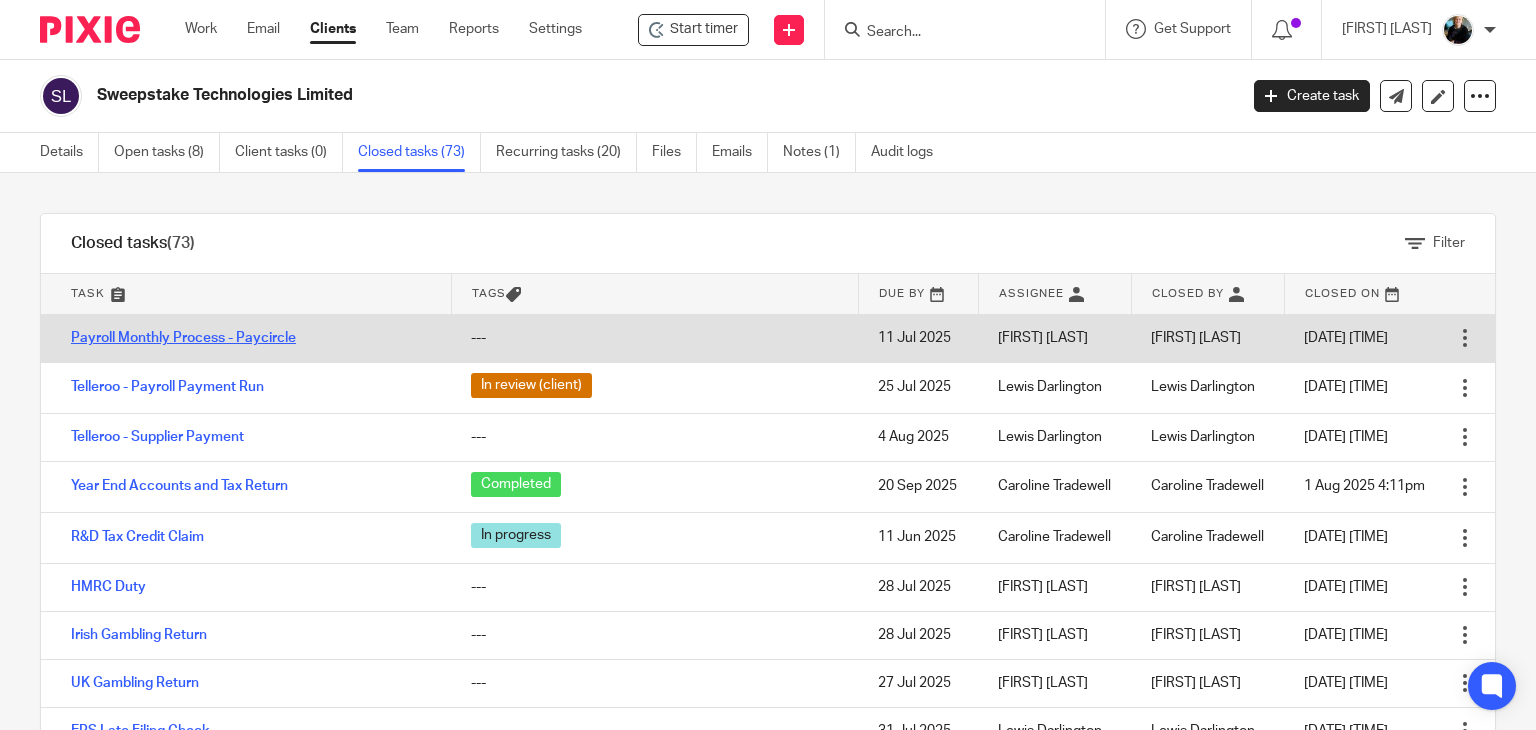 click on "Payroll Monthly Process - Paycircle" at bounding box center [183, 338] 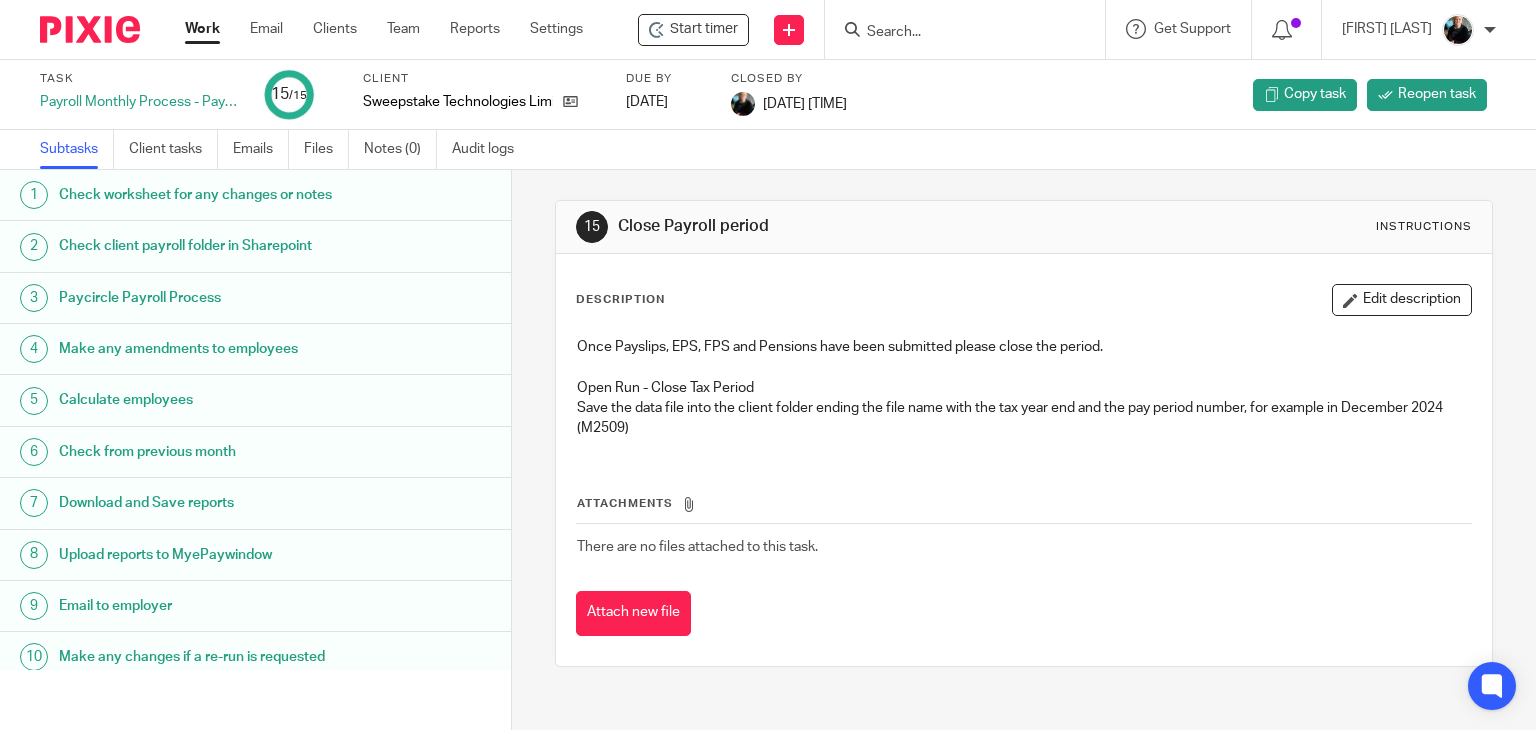 scroll, scrollTop: 0, scrollLeft: 0, axis: both 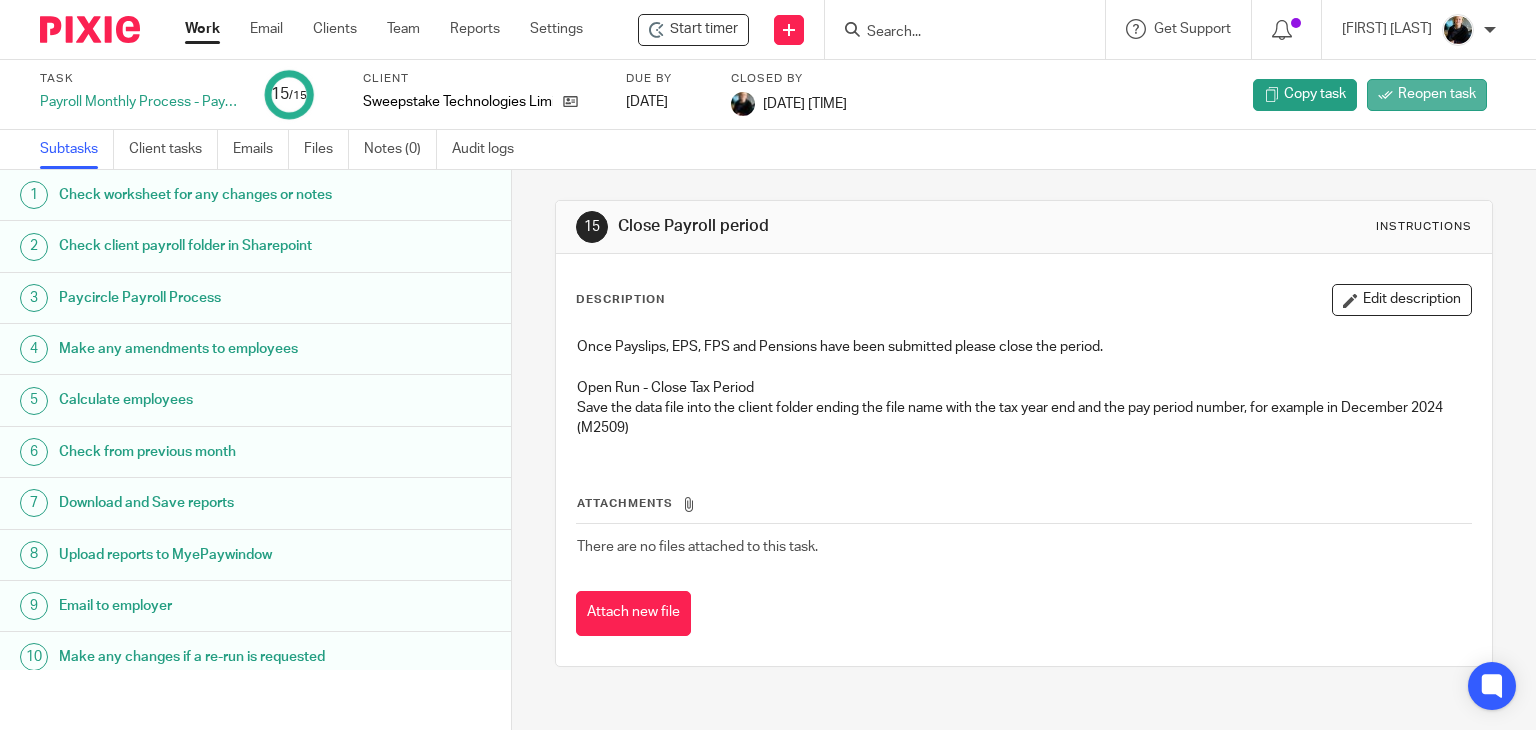 click on "Reopen task" at bounding box center [1437, 94] 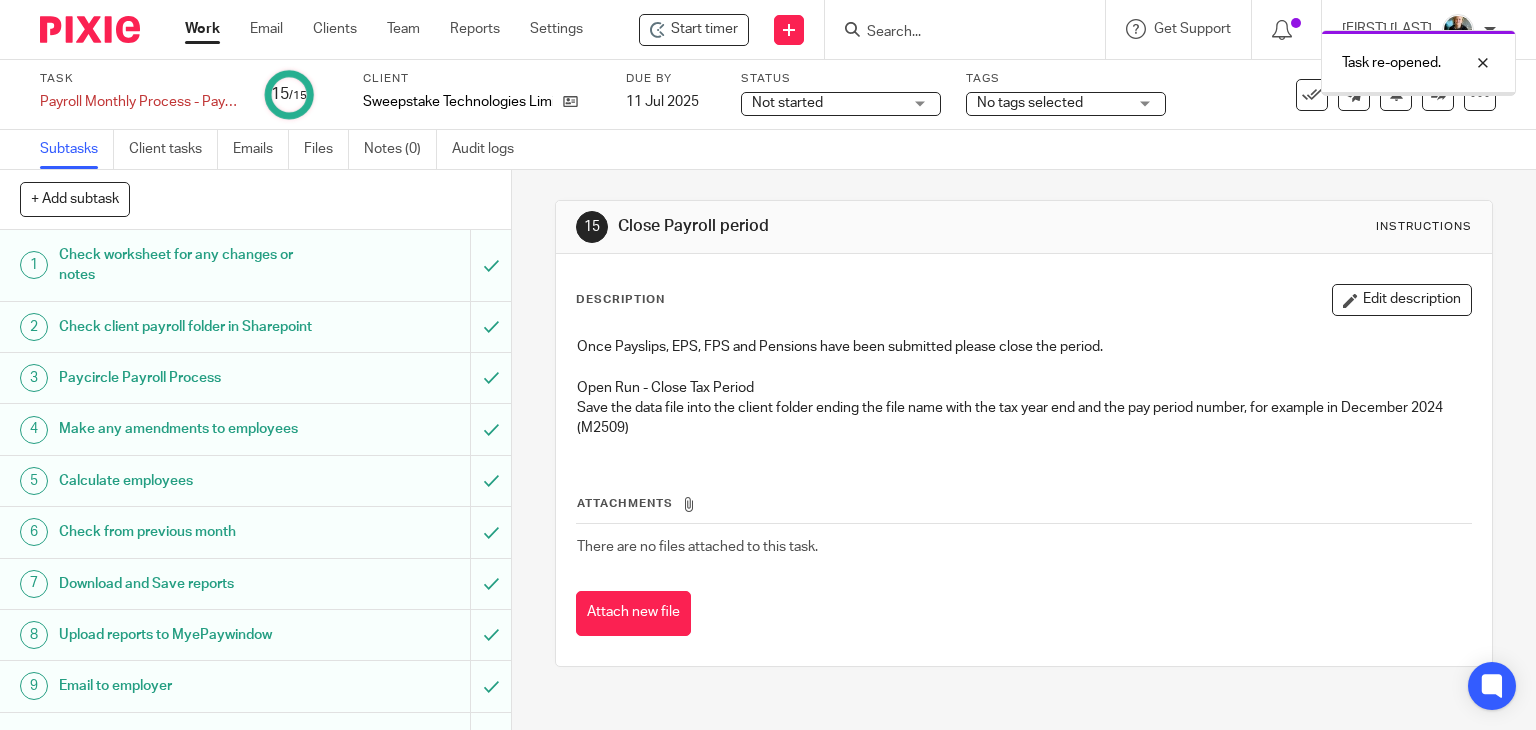 scroll, scrollTop: 0, scrollLeft: 0, axis: both 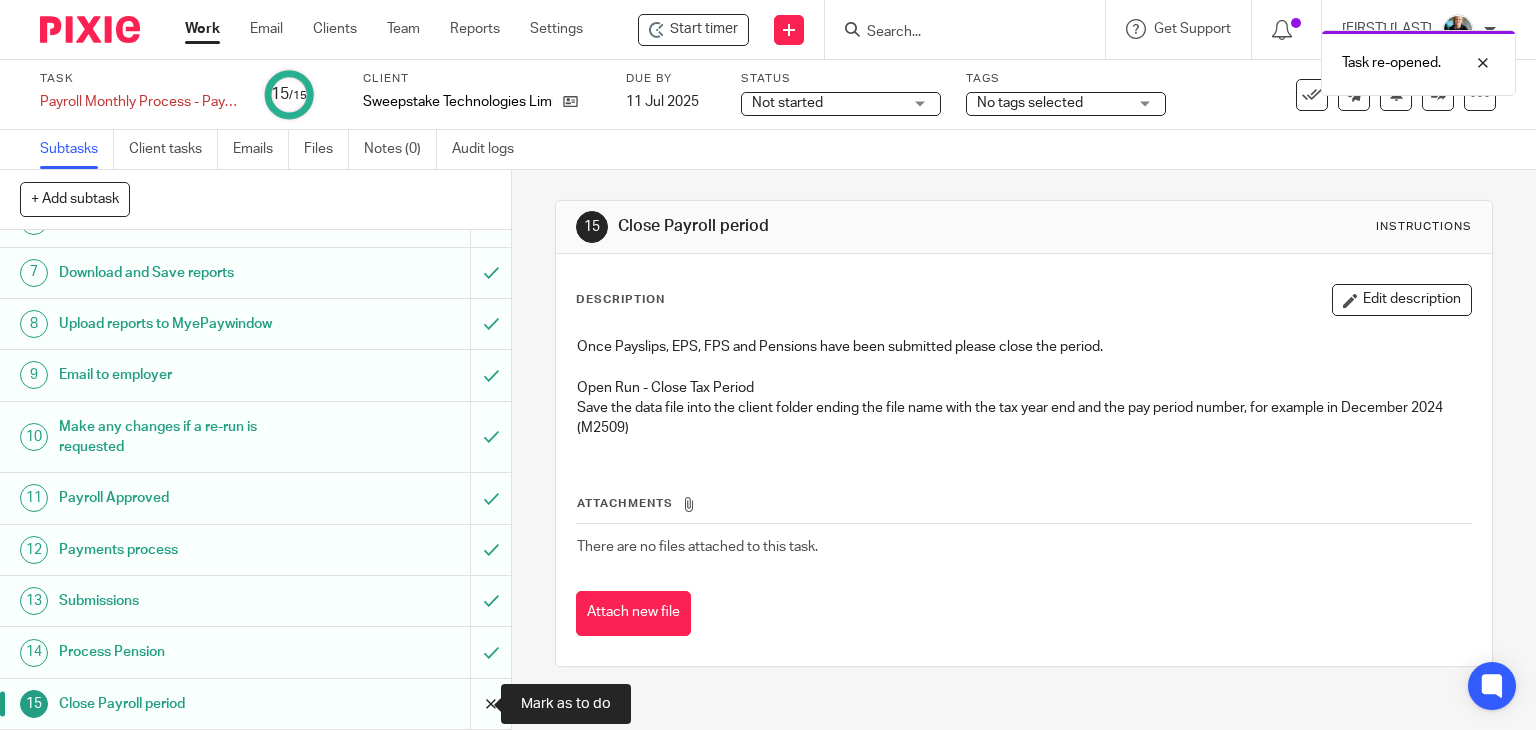 click at bounding box center (255, 704) 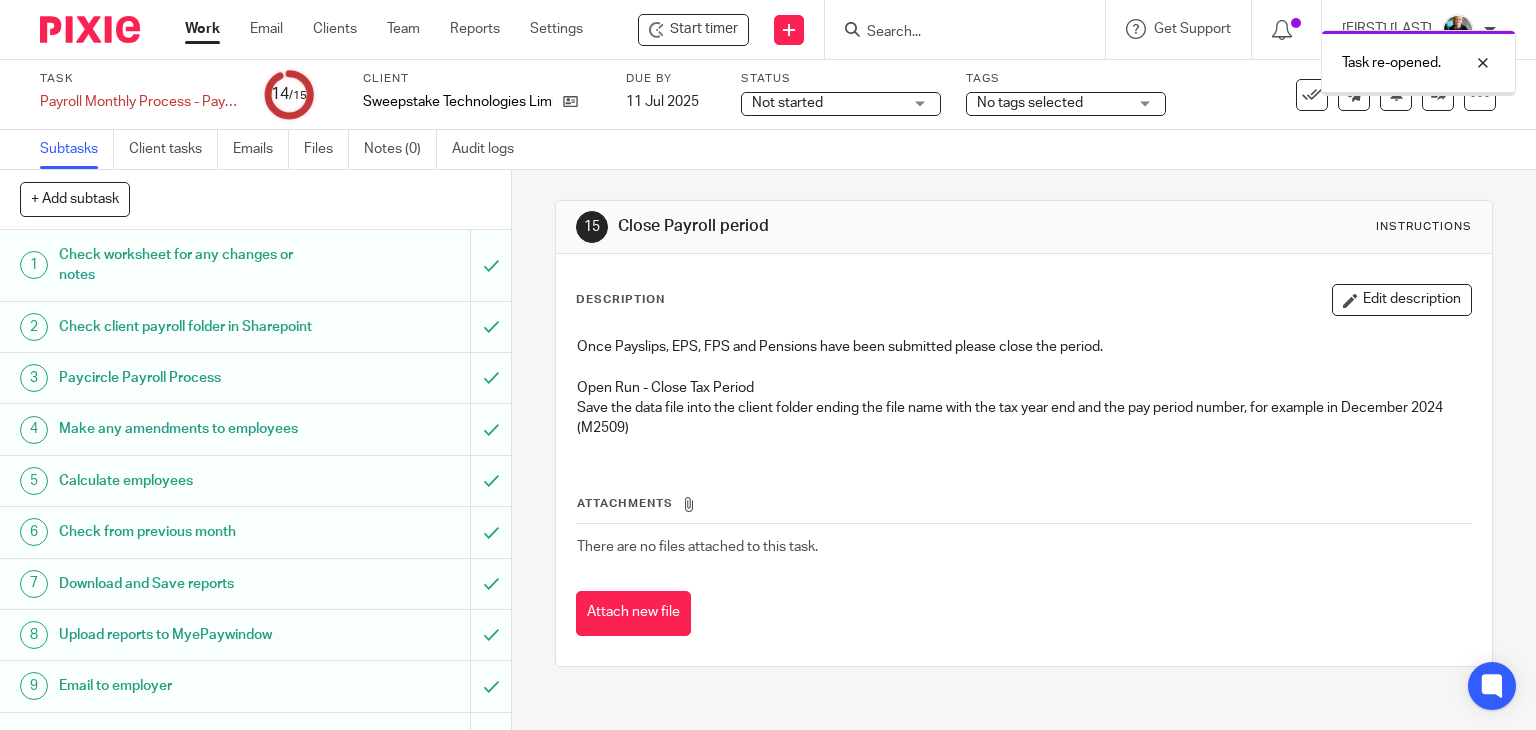 scroll, scrollTop: 0, scrollLeft: 0, axis: both 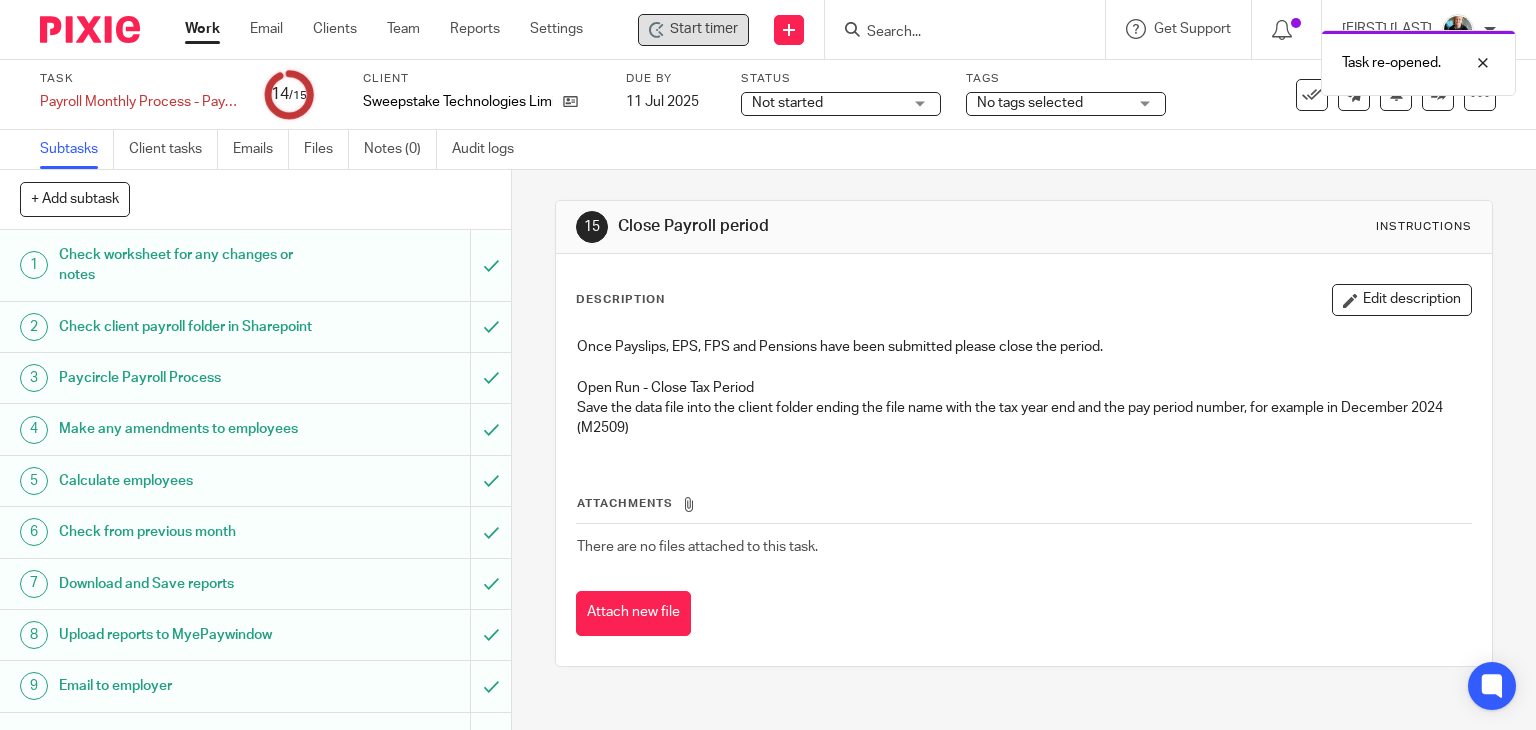 click on "Start timer" at bounding box center (704, 29) 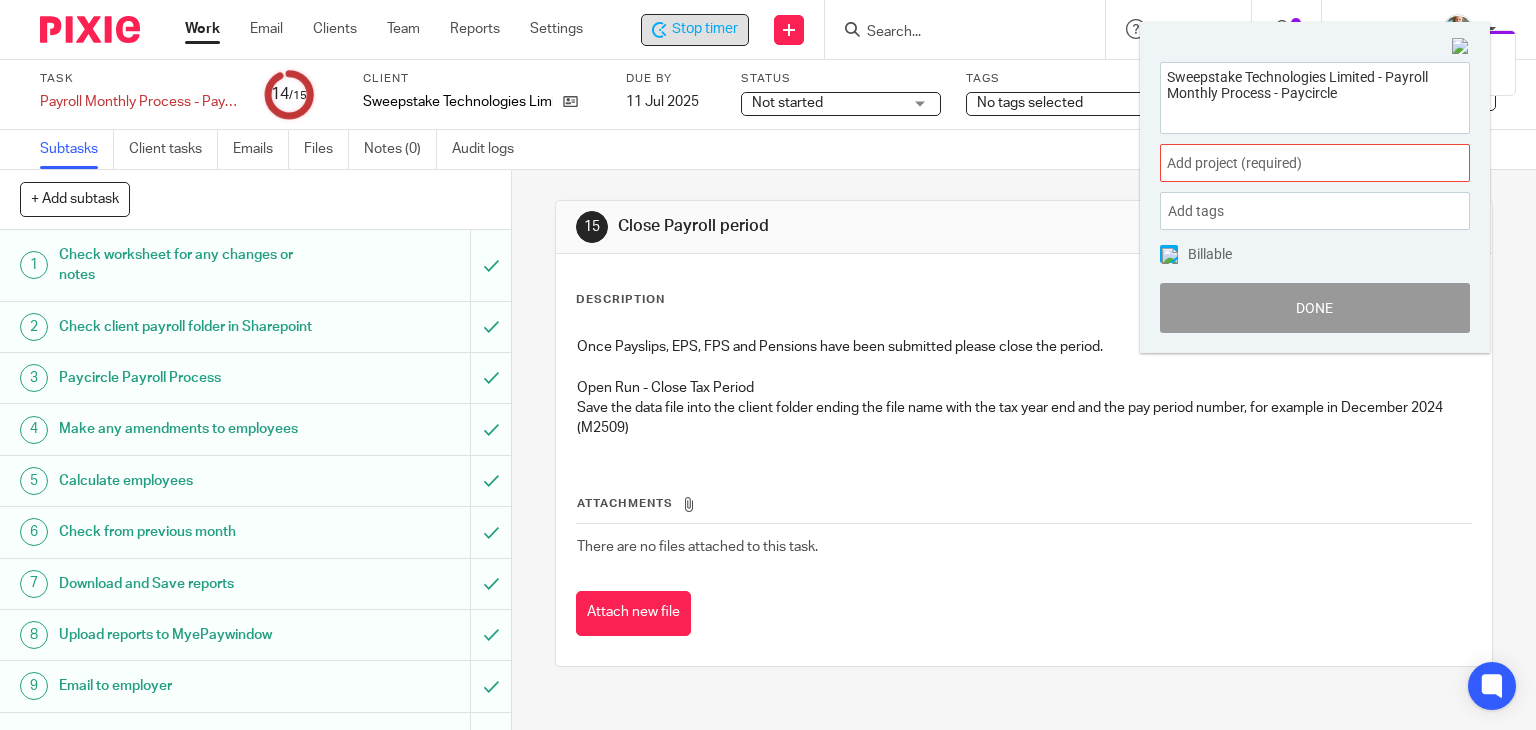 click on "Add project (required) :" at bounding box center [1293, 163] 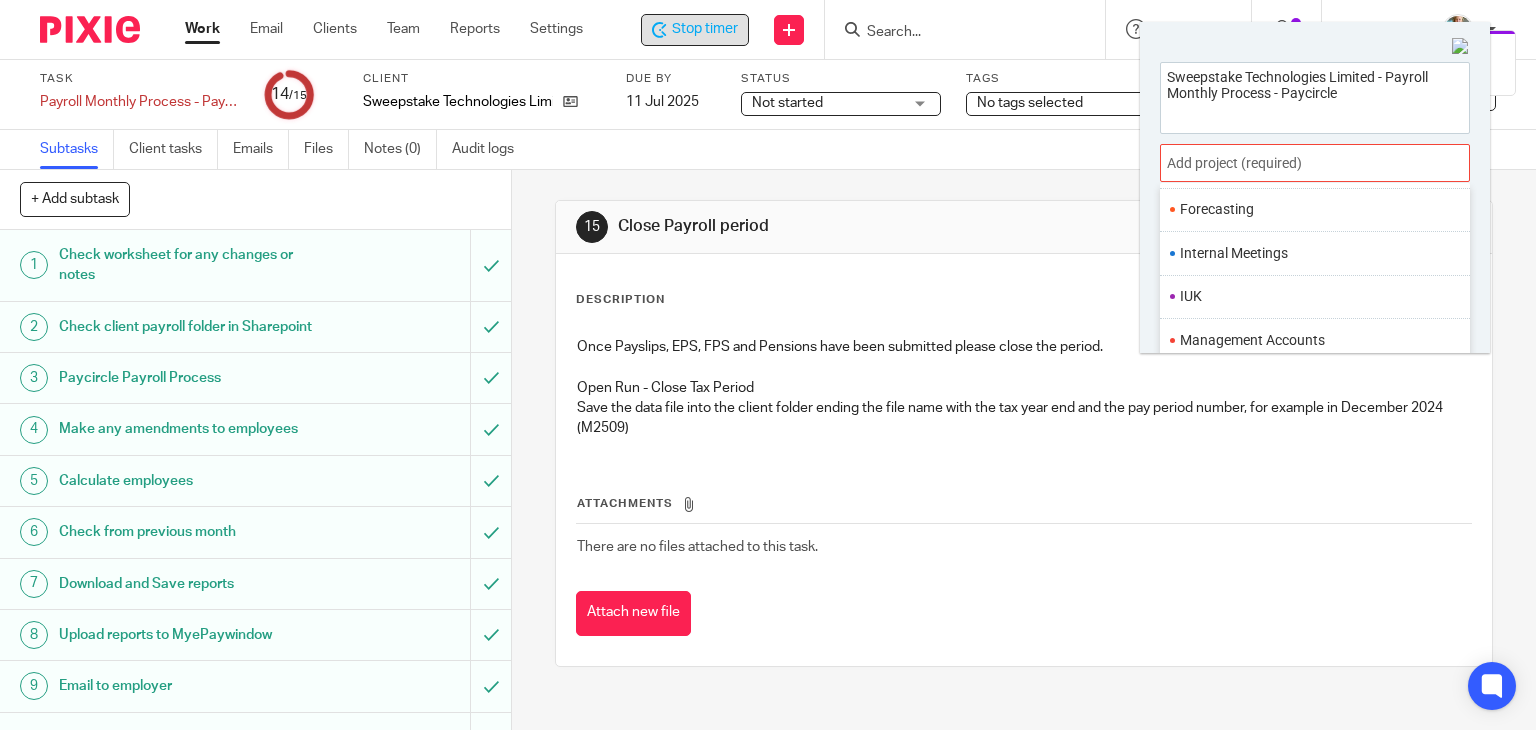 scroll, scrollTop: 700, scrollLeft: 0, axis: vertical 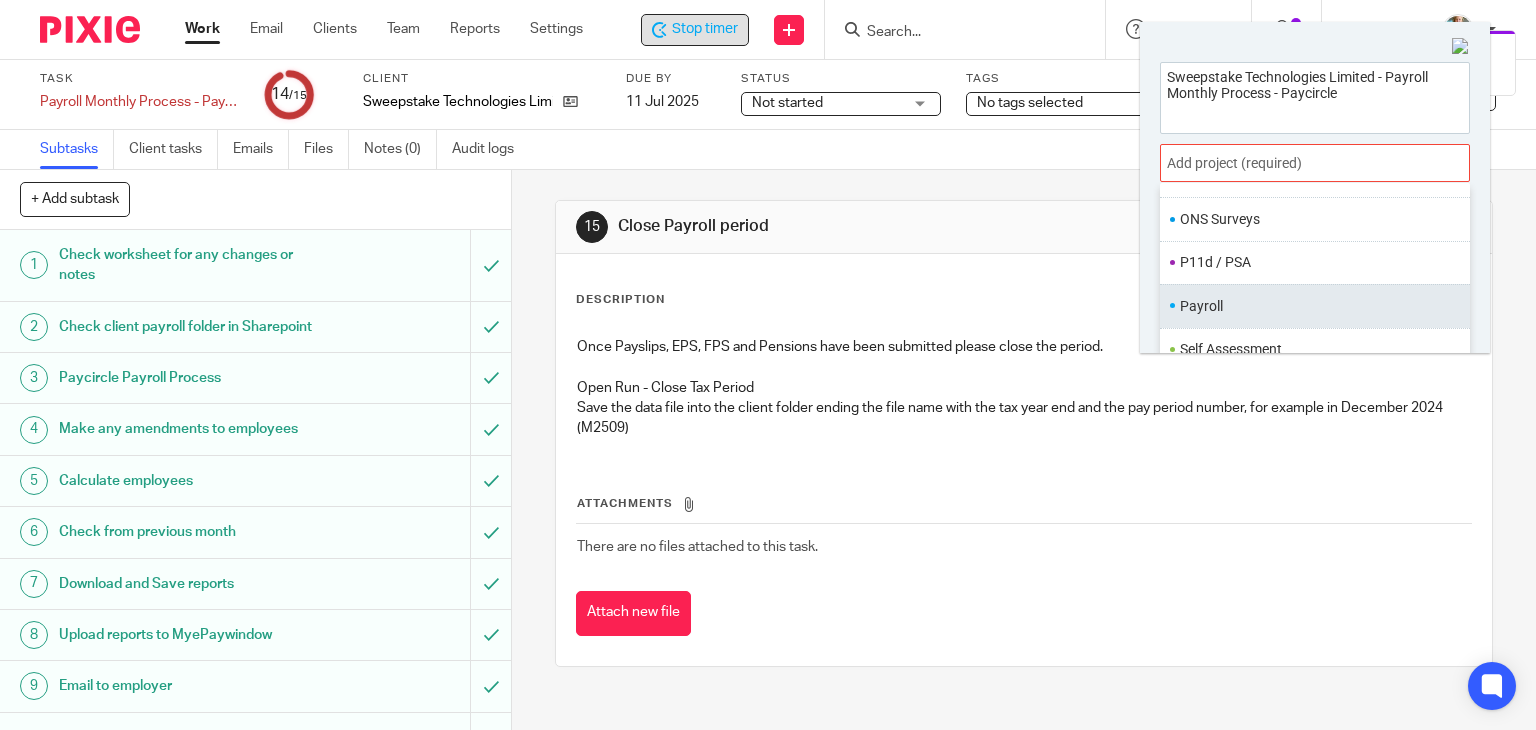 click on "Payroll" at bounding box center [1310, 306] 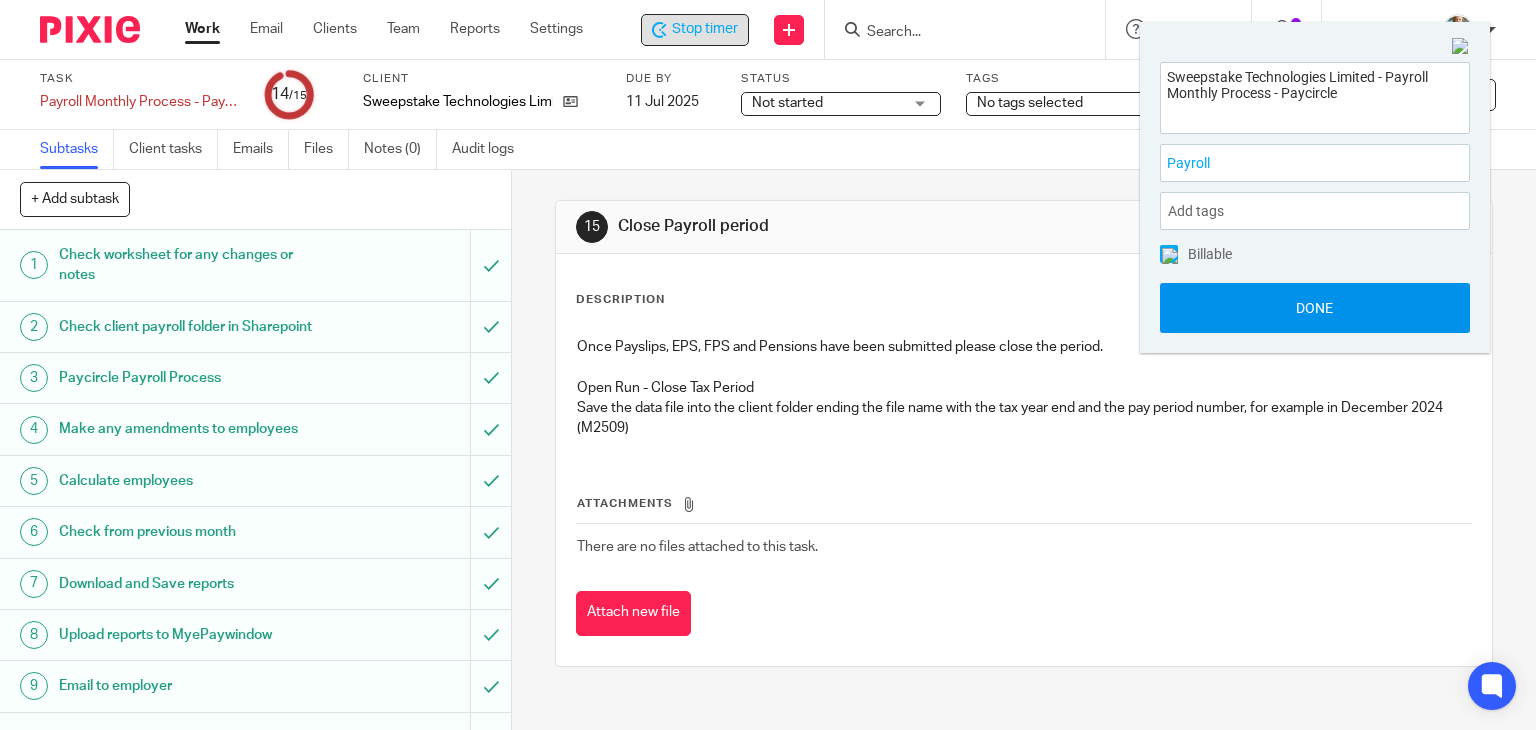 click on "Done" at bounding box center [1315, 308] 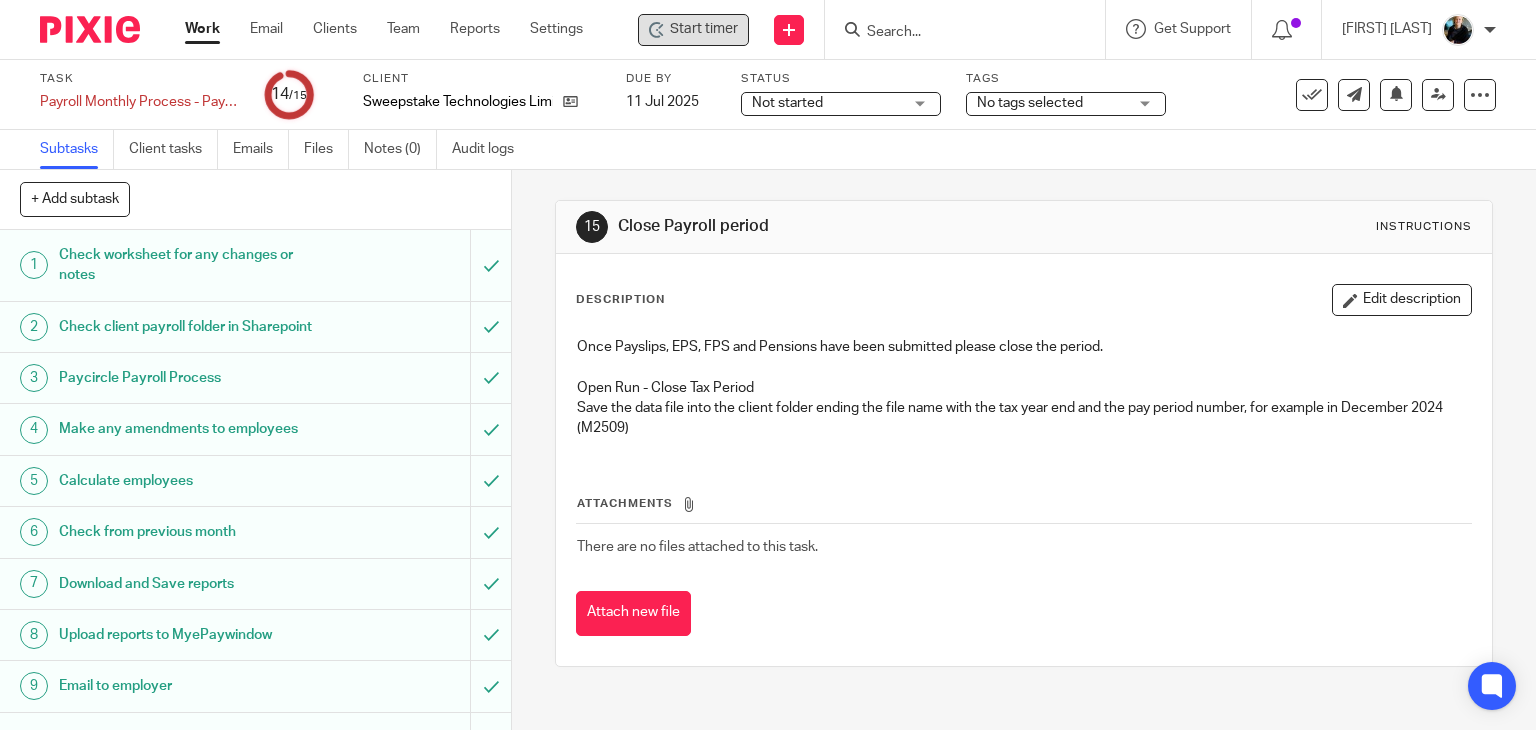 click on "Start timer" at bounding box center (704, 29) 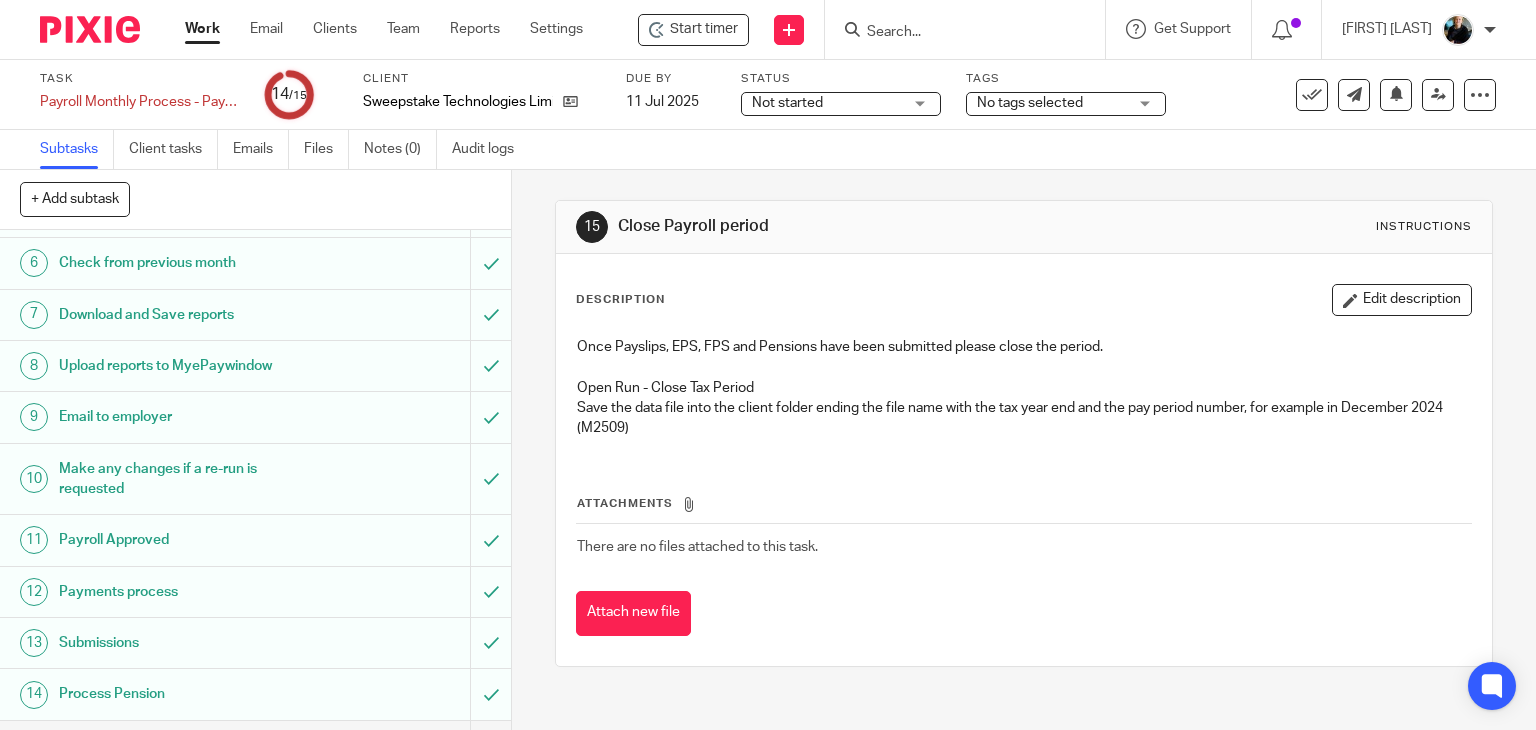 scroll, scrollTop: 0, scrollLeft: 0, axis: both 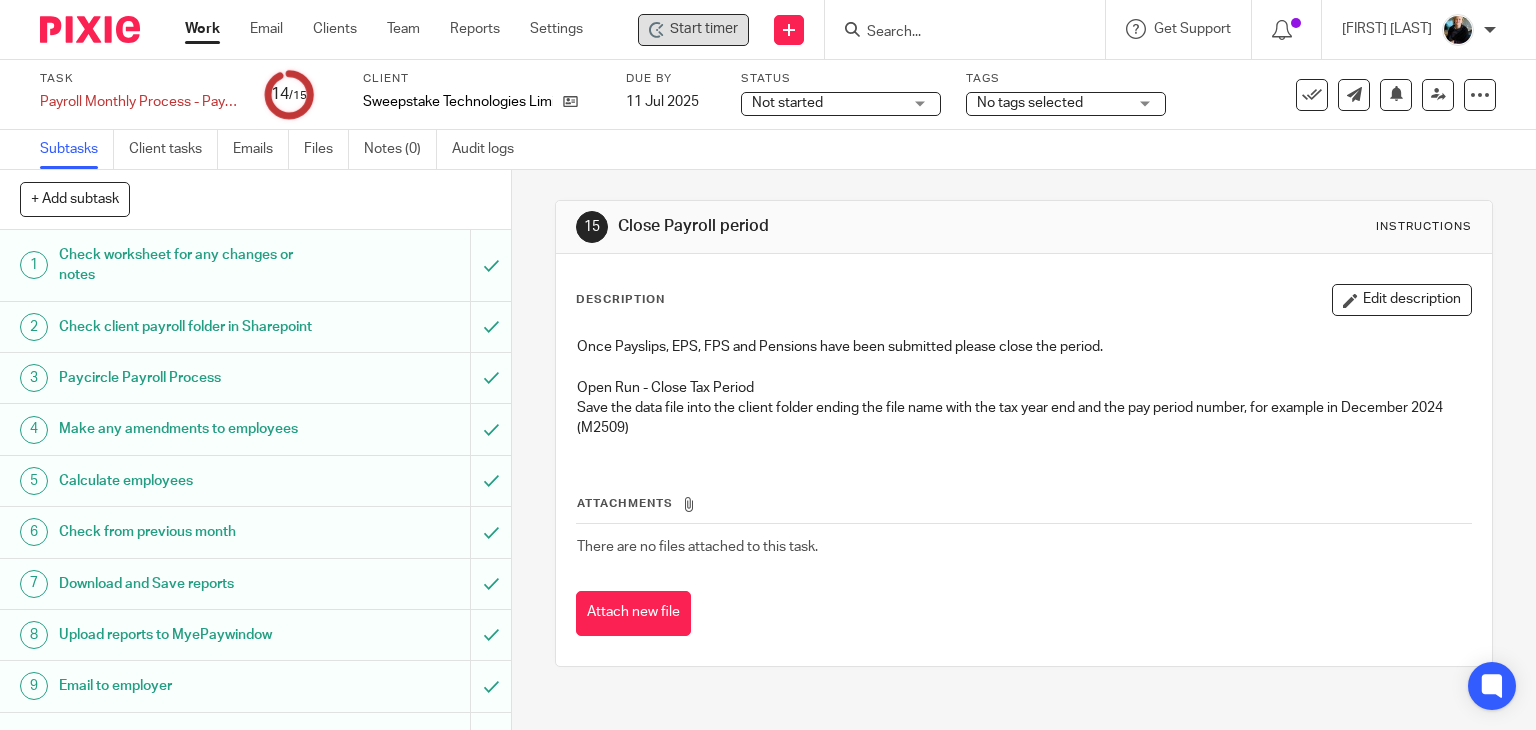 click on "Start timer" at bounding box center (704, 29) 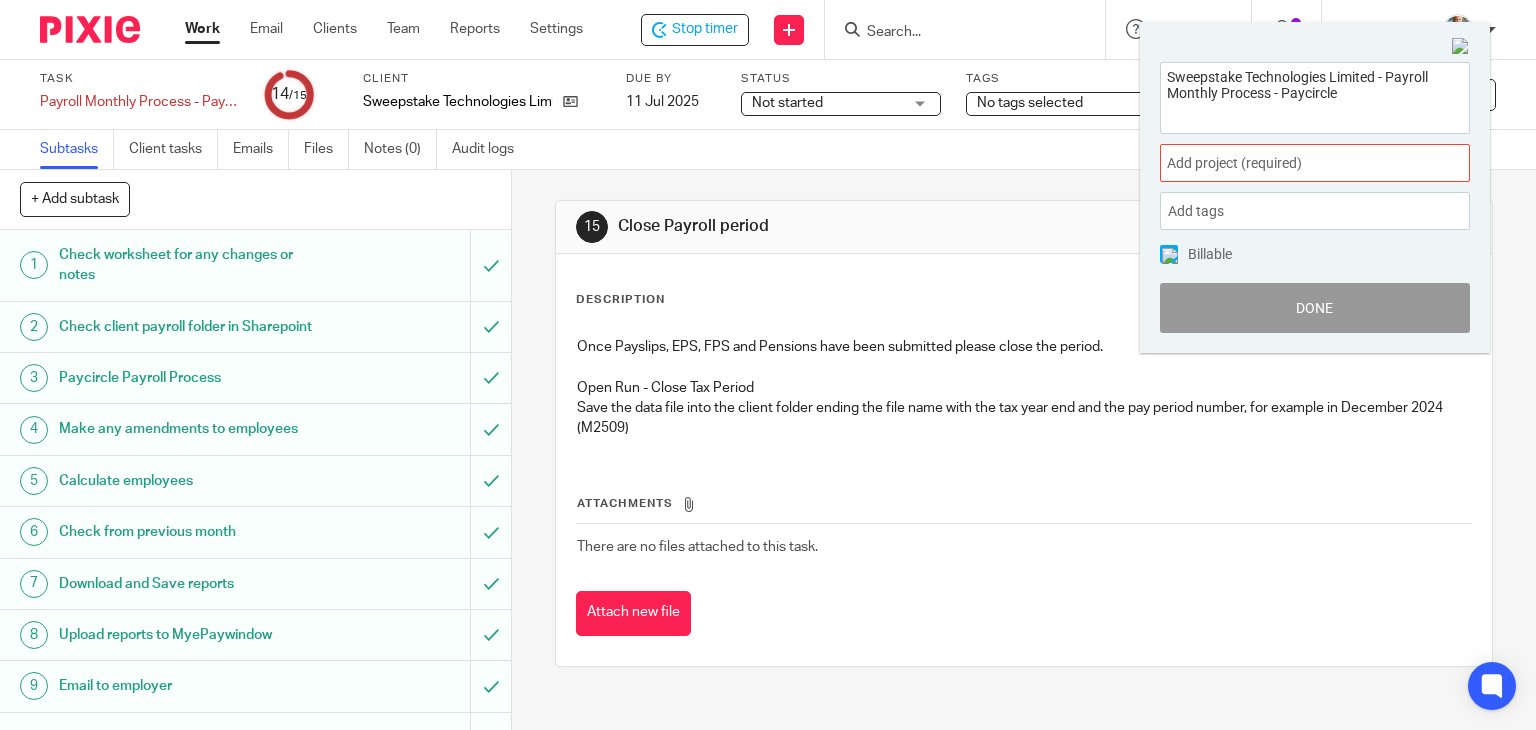click on "Add project (required) :" at bounding box center [1293, 163] 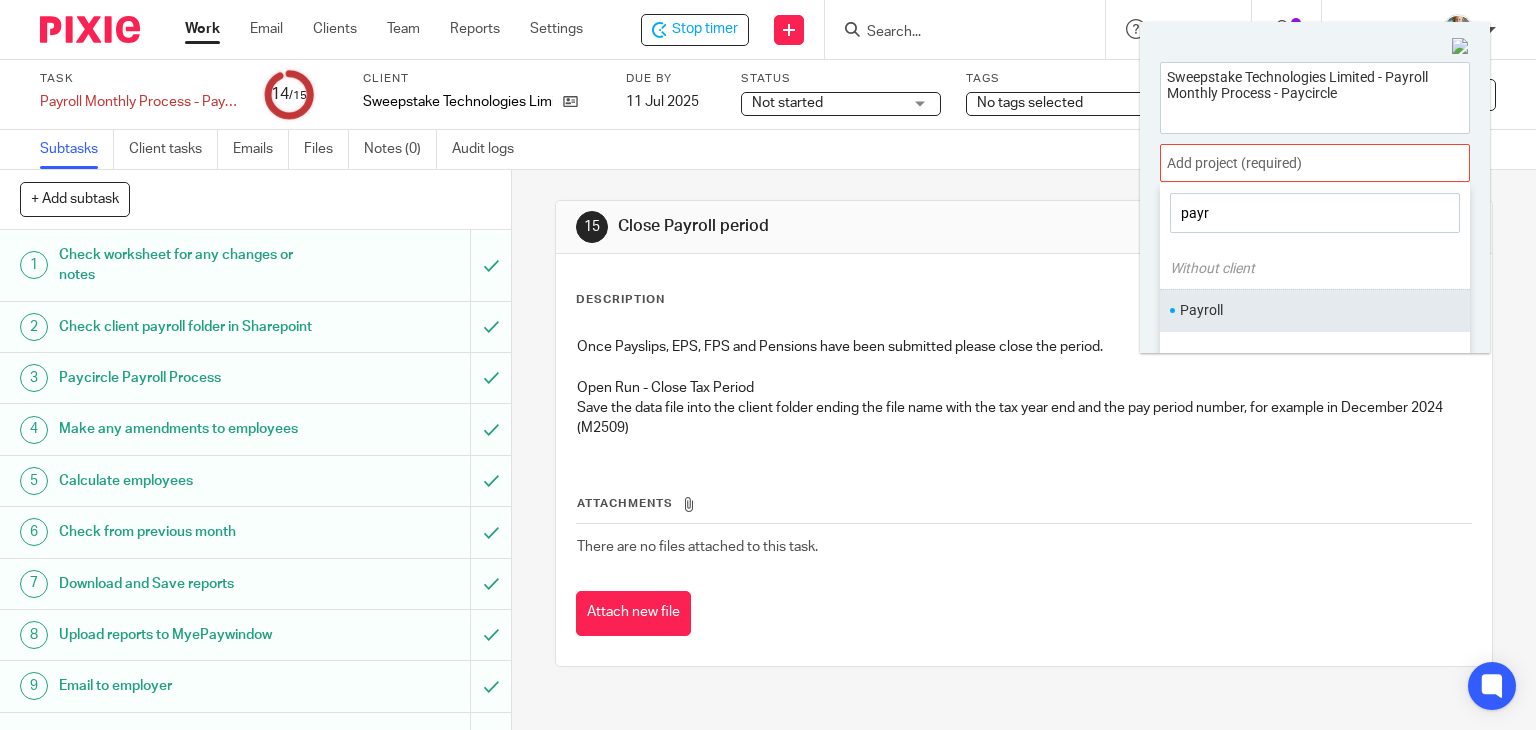type on "payr" 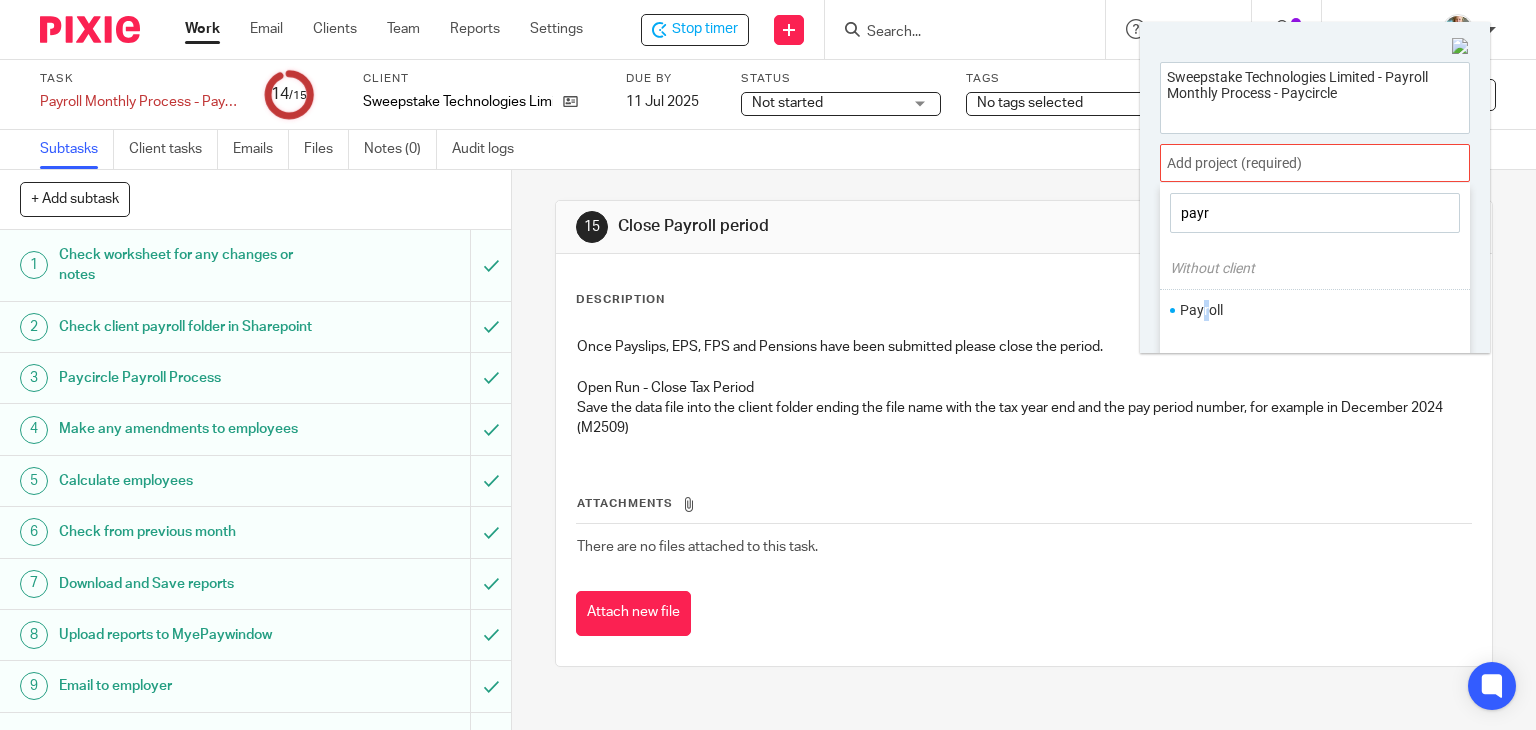 click on "Payroll" at bounding box center [1310, 310] 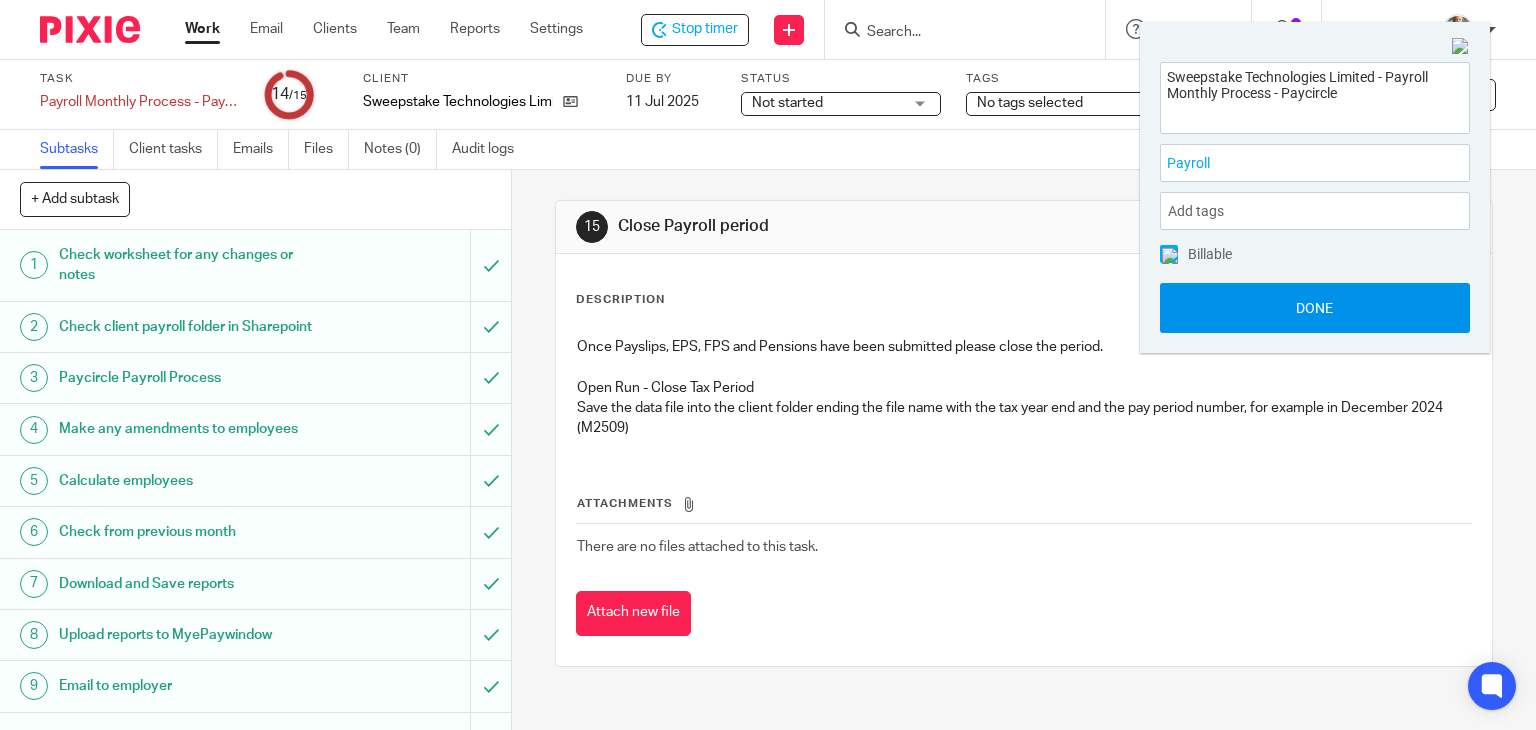 click on "Done" at bounding box center (1315, 308) 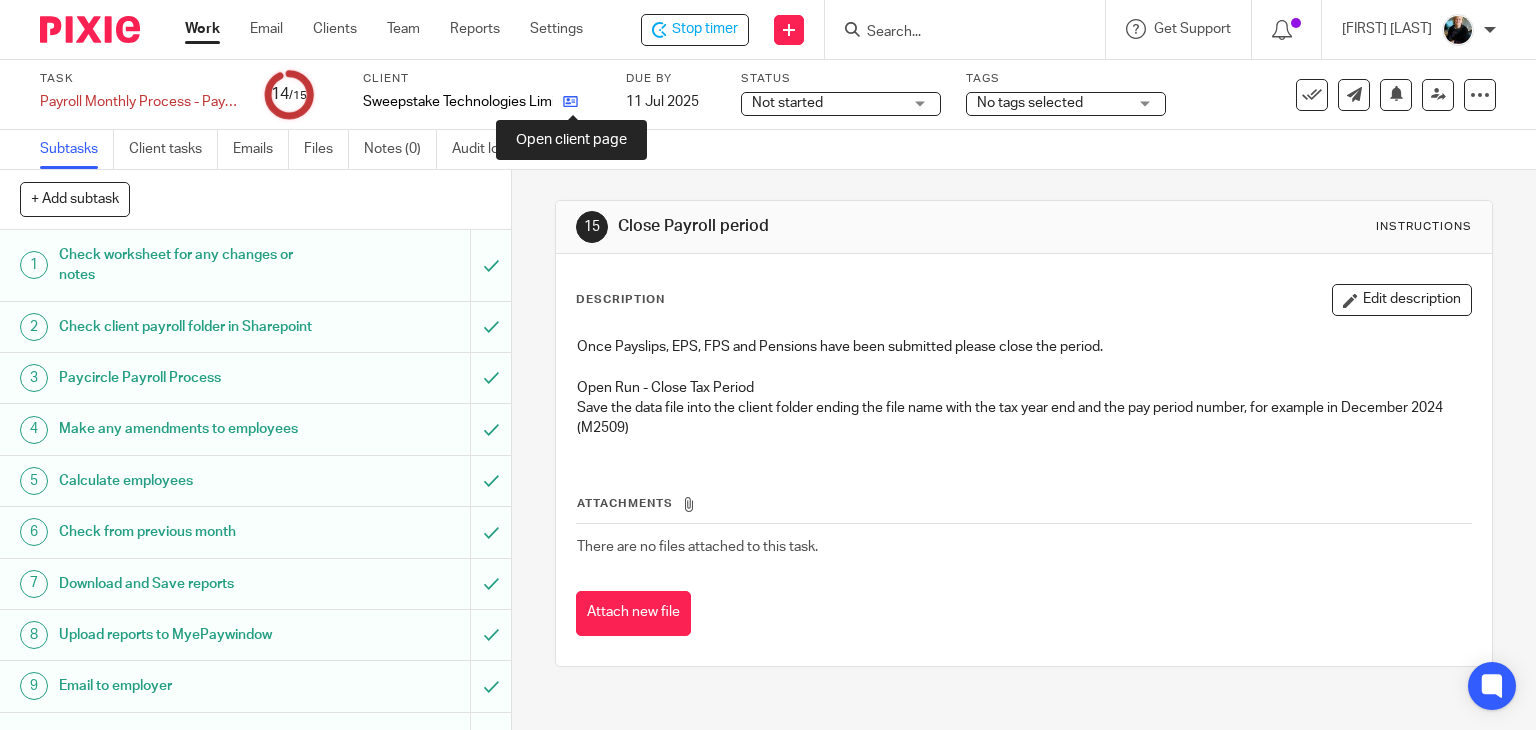 click at bounding box center [570, 101] 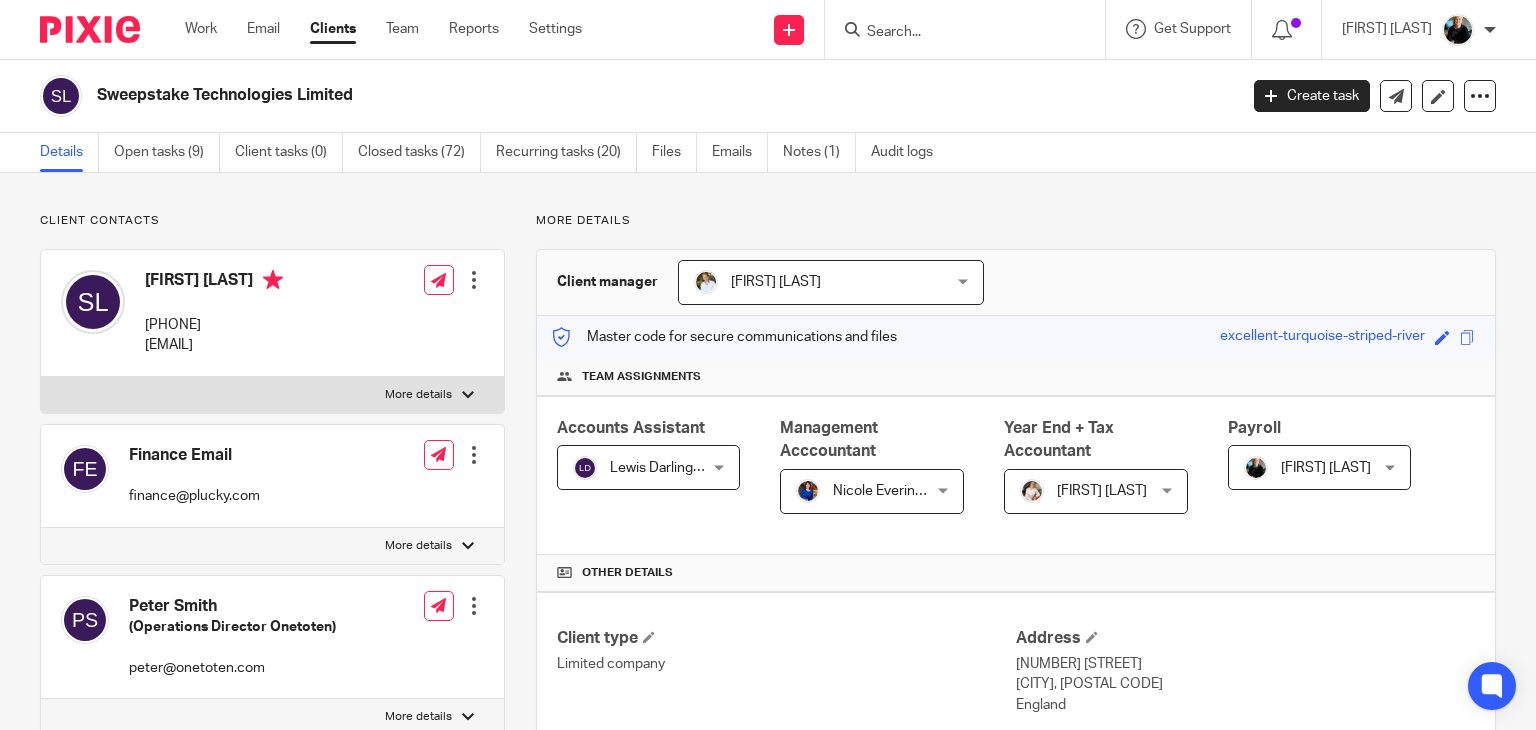 scroll, scrollTop: 0, scrollLeft: 0, axis: both 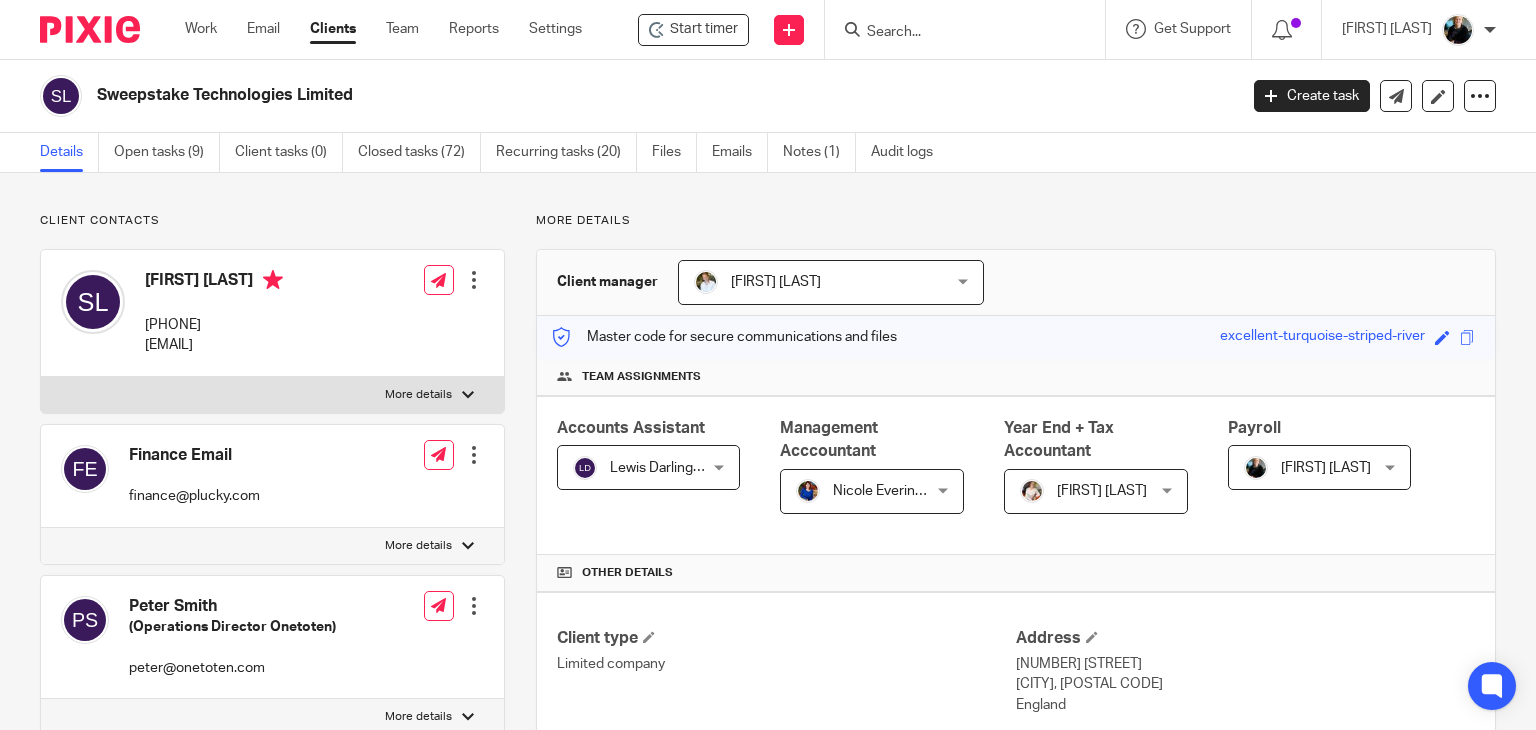 click at bounding box center [955, 33] 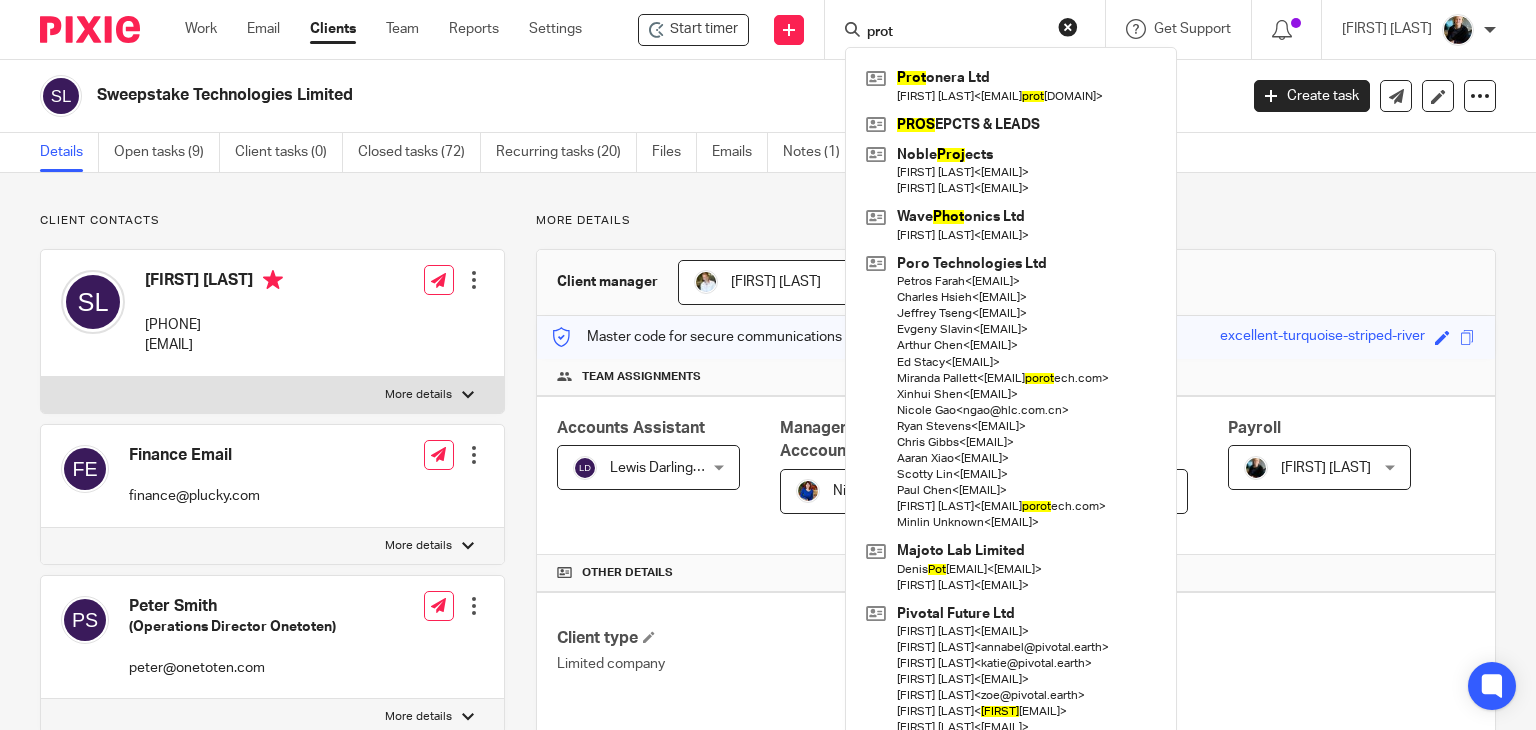 type on "prot" 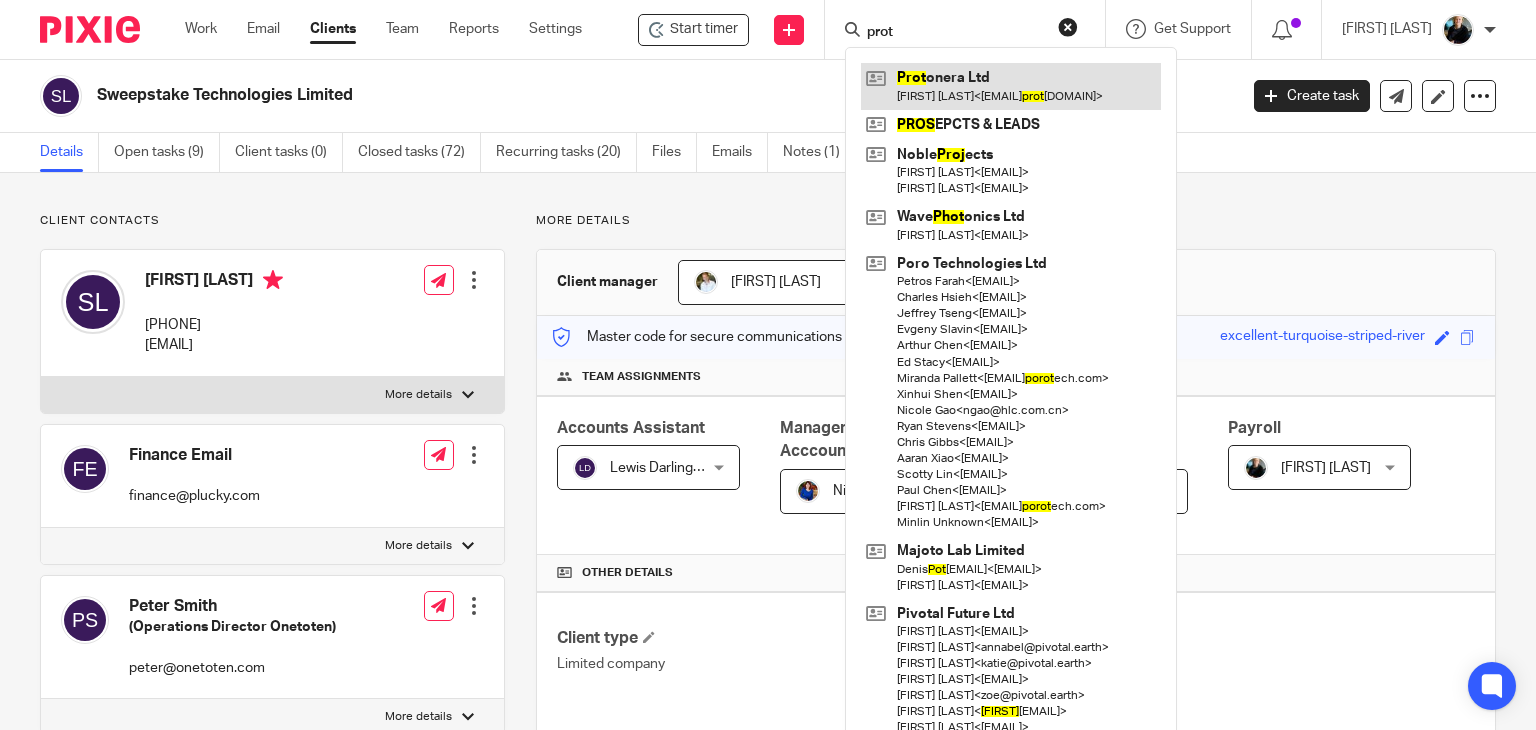 click at bounding box center [1011, 86] 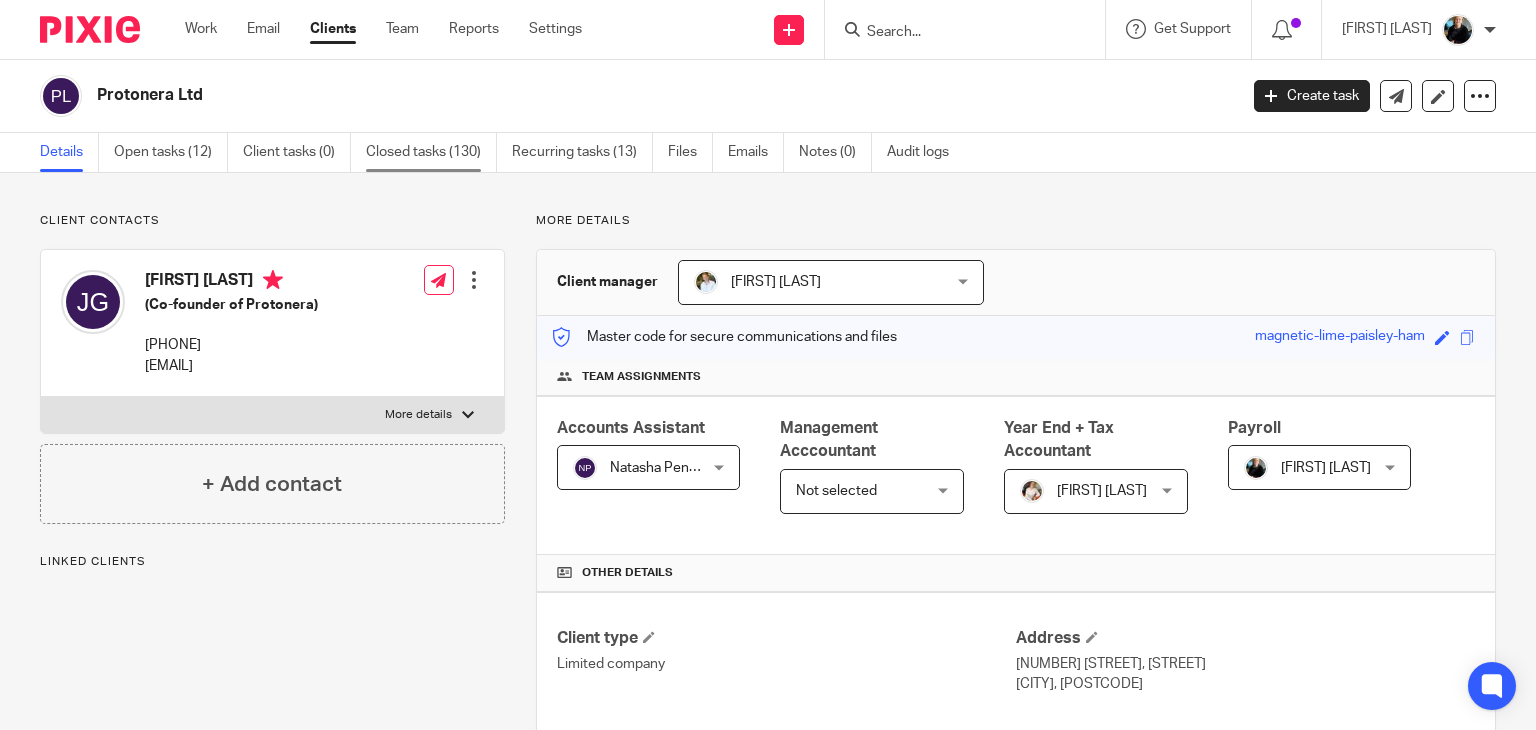 scroll, scrollTop: 0, scrollLeft: 0, axis: both 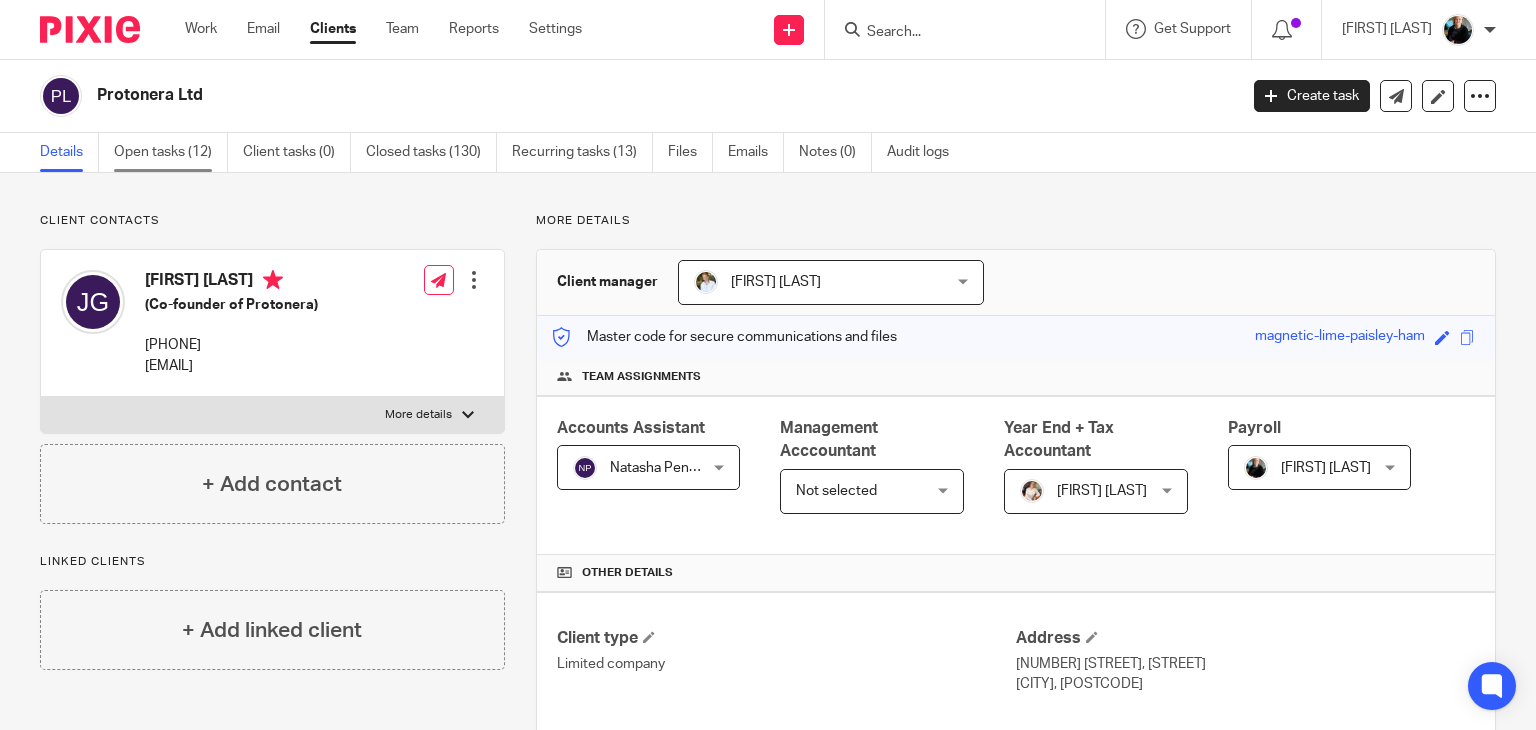 click on "Open tasks (12)" at bounding box center (171, 152) 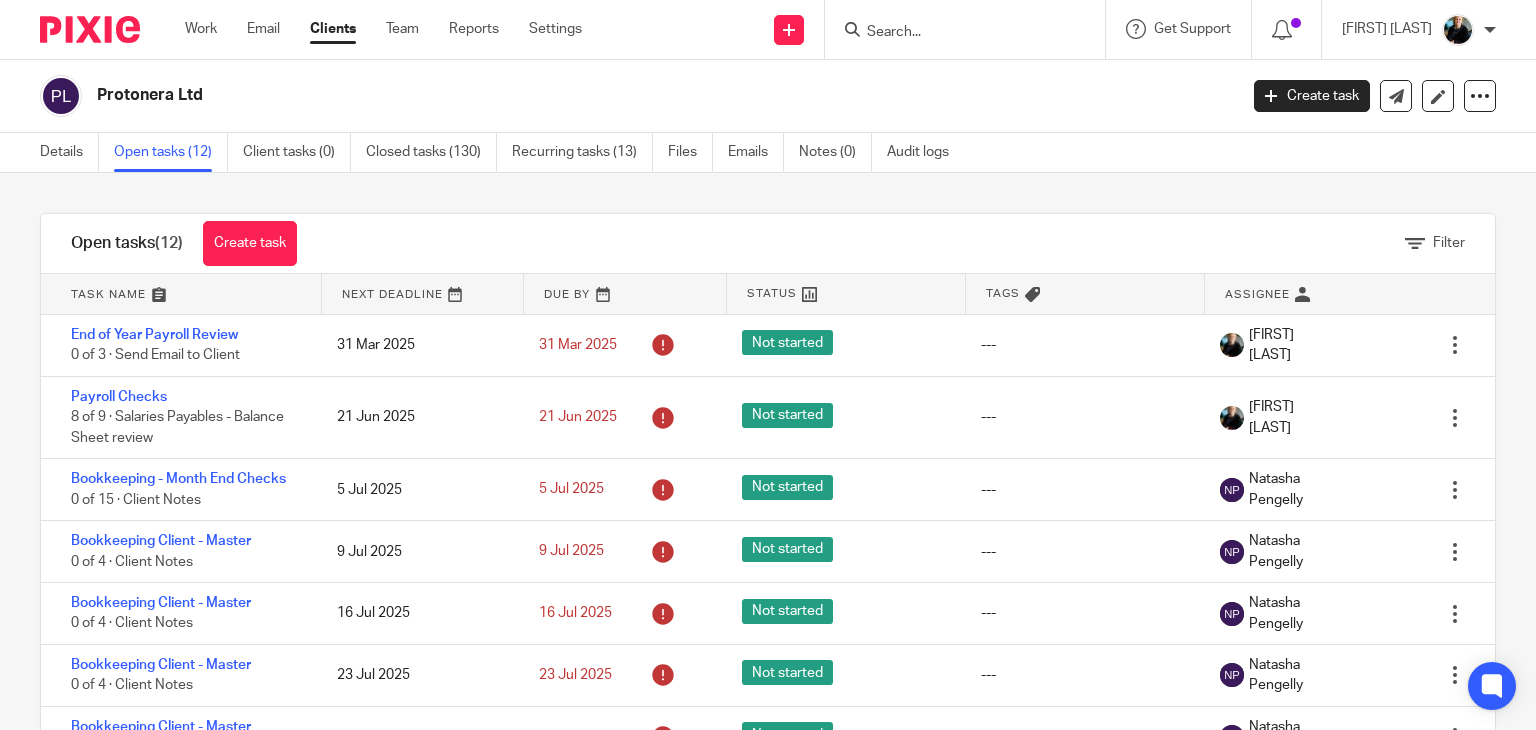 scroll, scrollTop: 0, scrollLeft: 0, axis: both 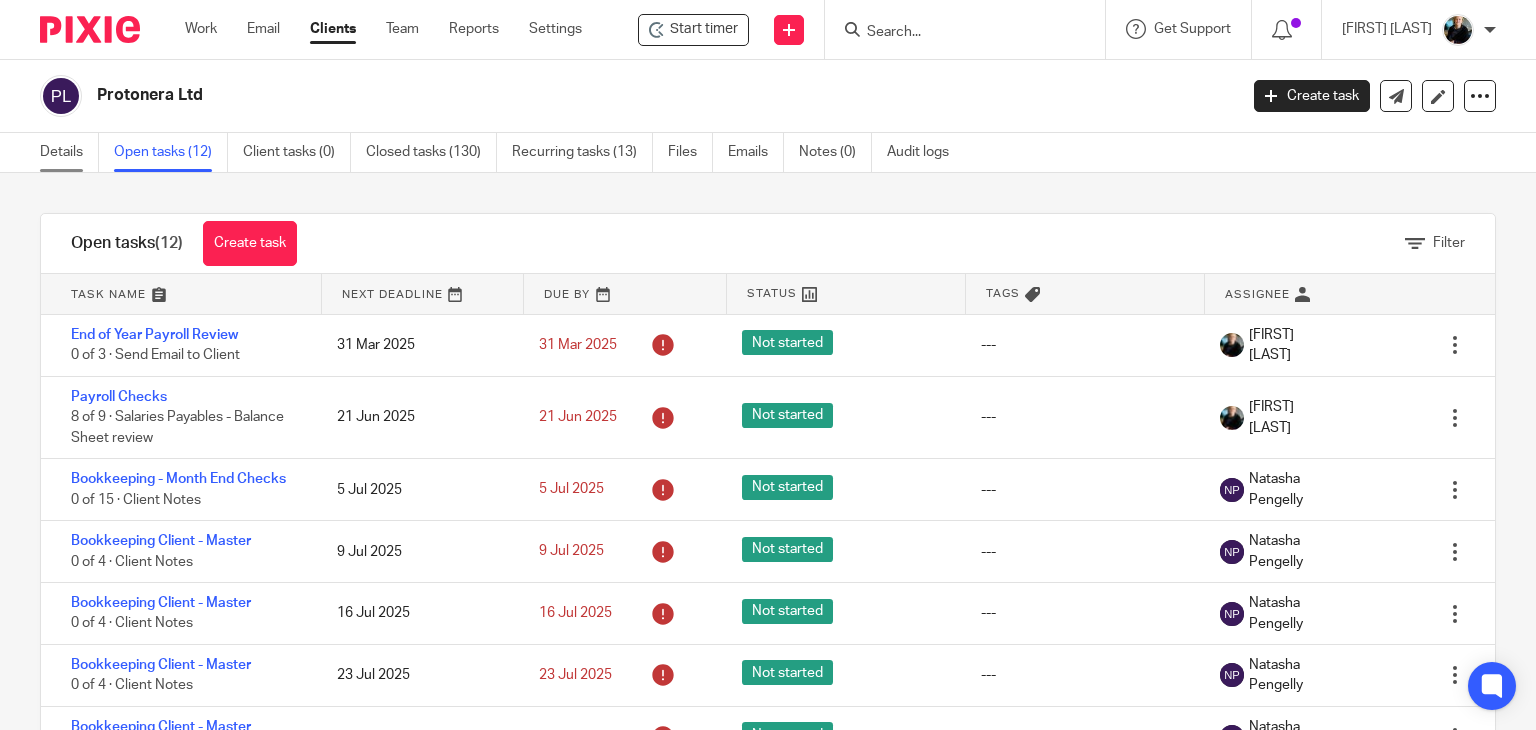 click on "Details" at bounding box center (69, 152) 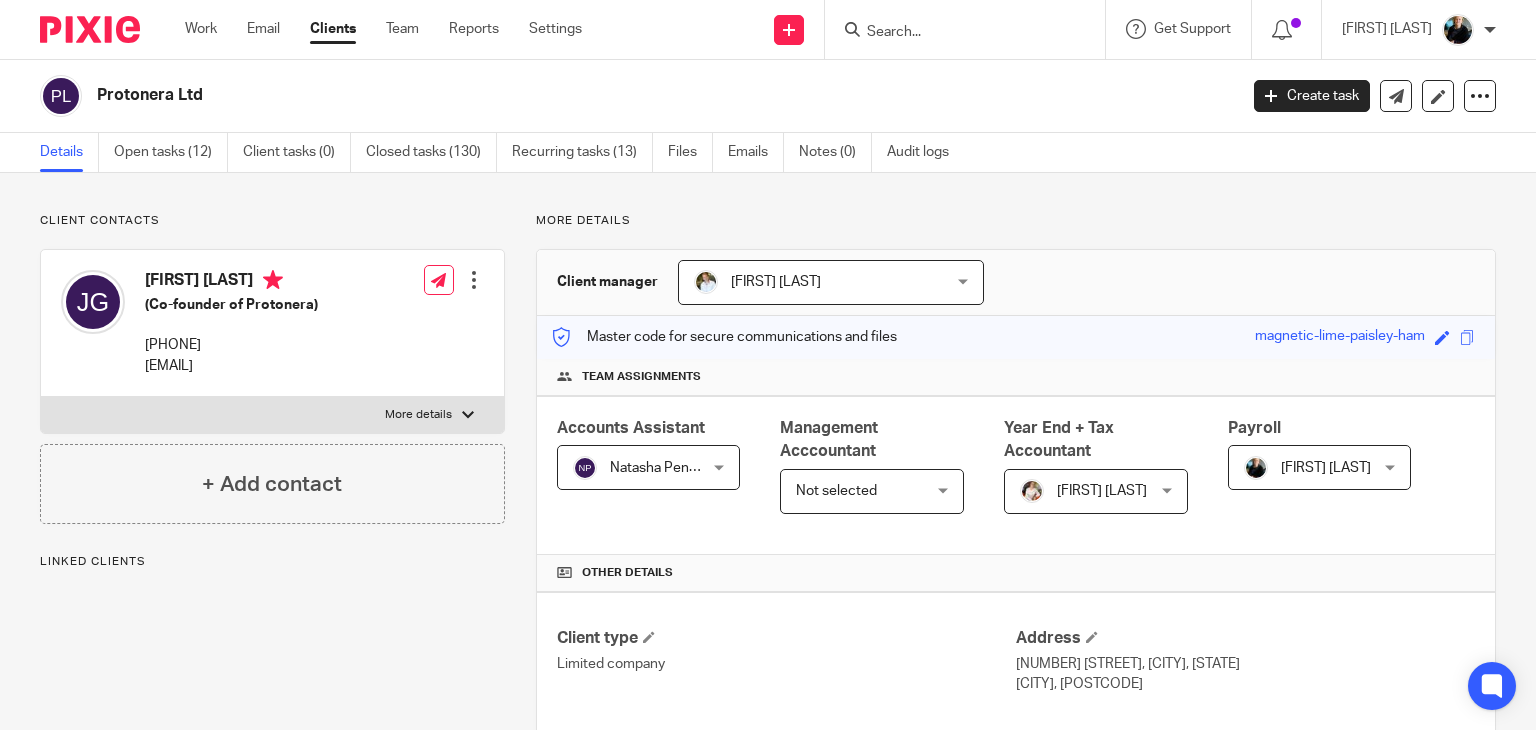 scroll, scrollTop: 0, scrollLeft: 0, axis: both 